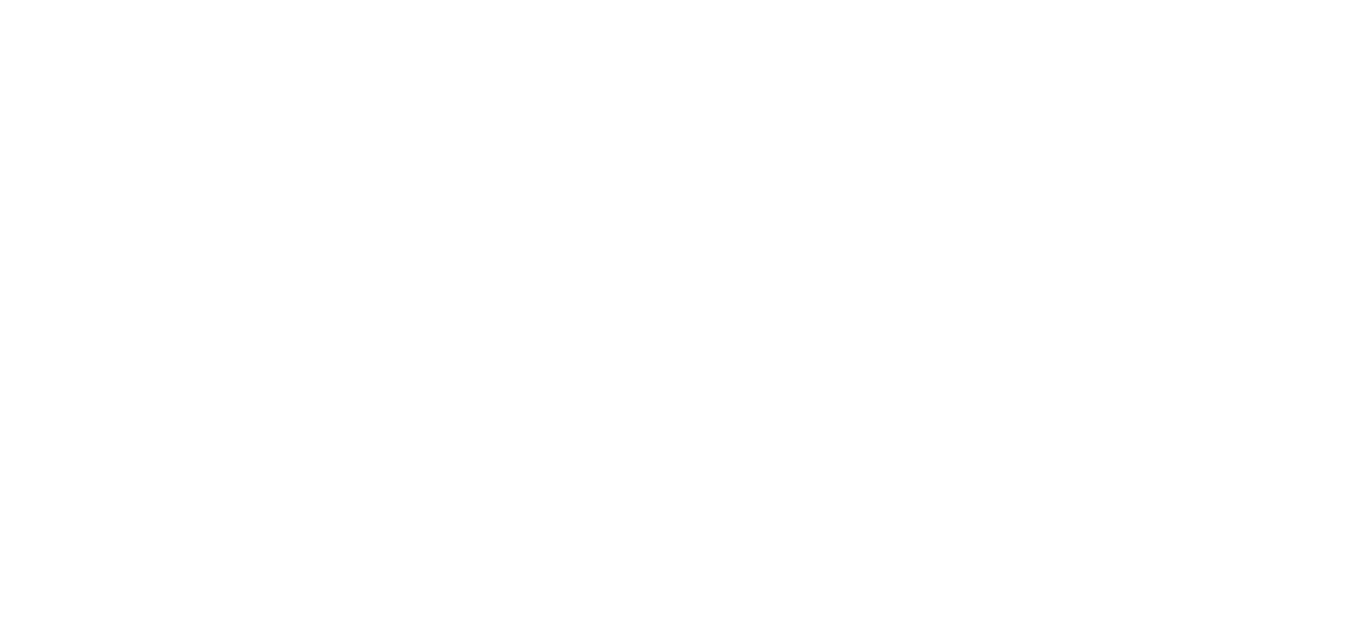 scroll, scrollTop: 0, scrollLeft: 0, axis: both 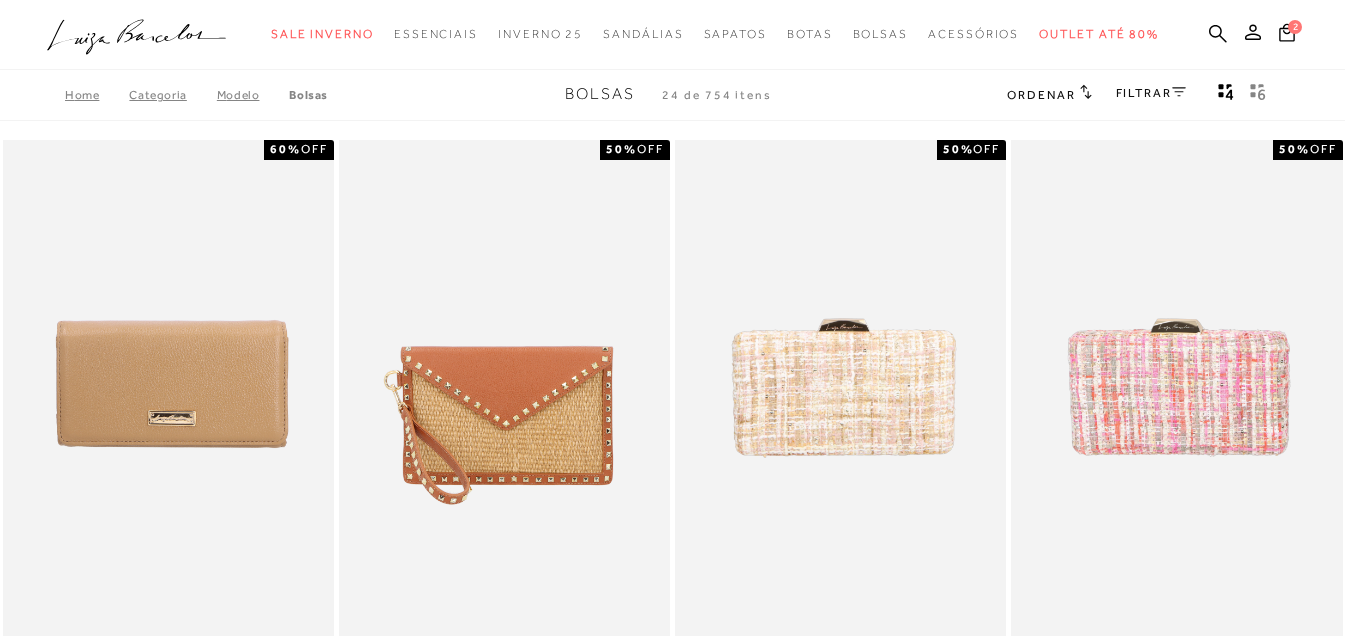 click on "Ordenar" at bounding box center (1041, 95) 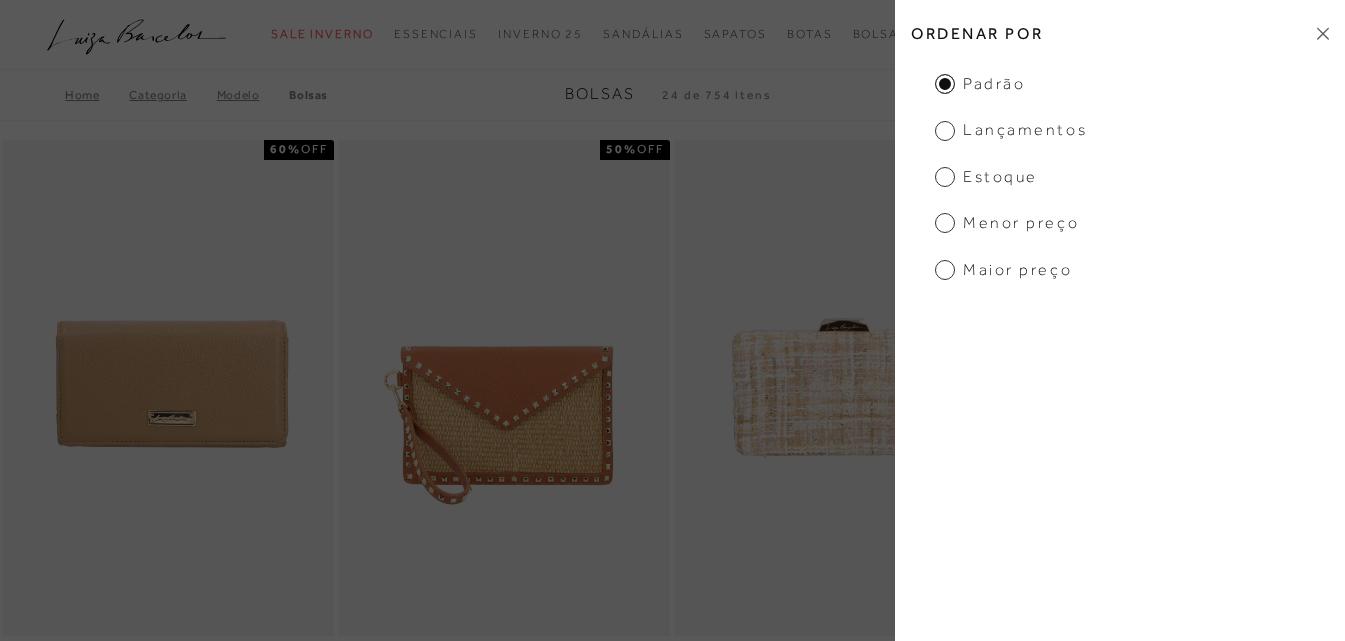 click on "Padrão
Lançamentos
[GEOGRAPHIC_DATA]
Menor preço
Maior preço" at bounding box center (1120, 177) 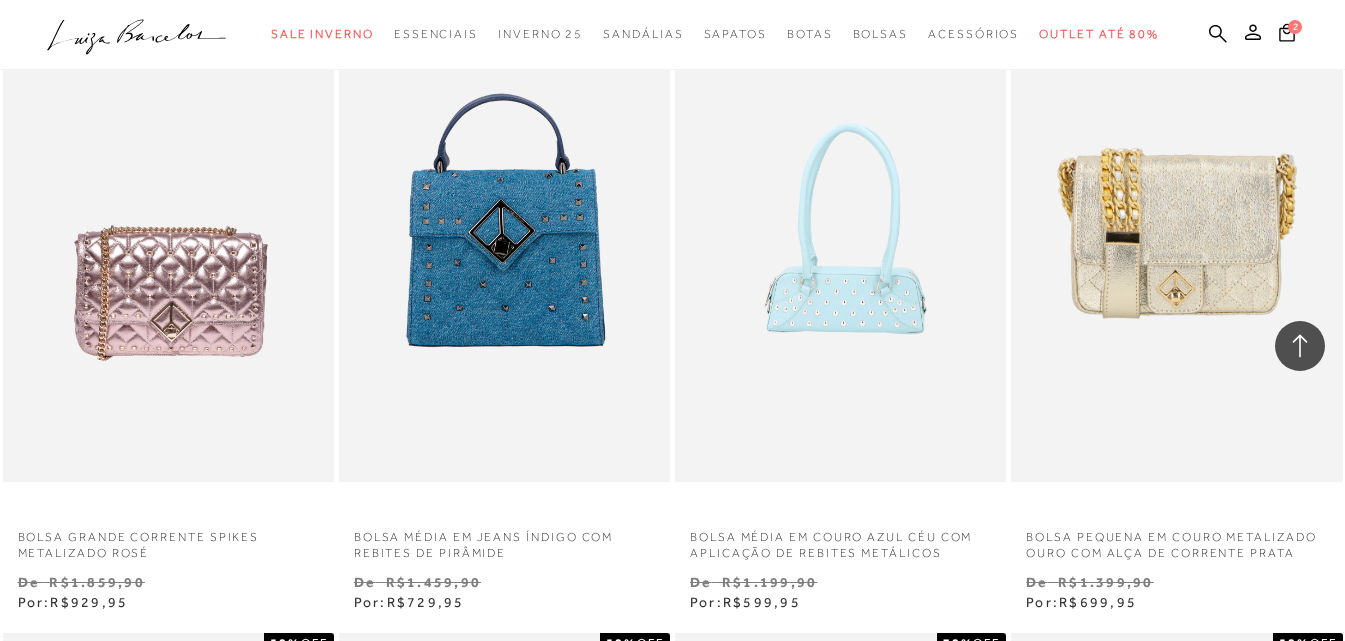 scroll, scrollTop: 2100, scrollLeft: 0, axis: vertical 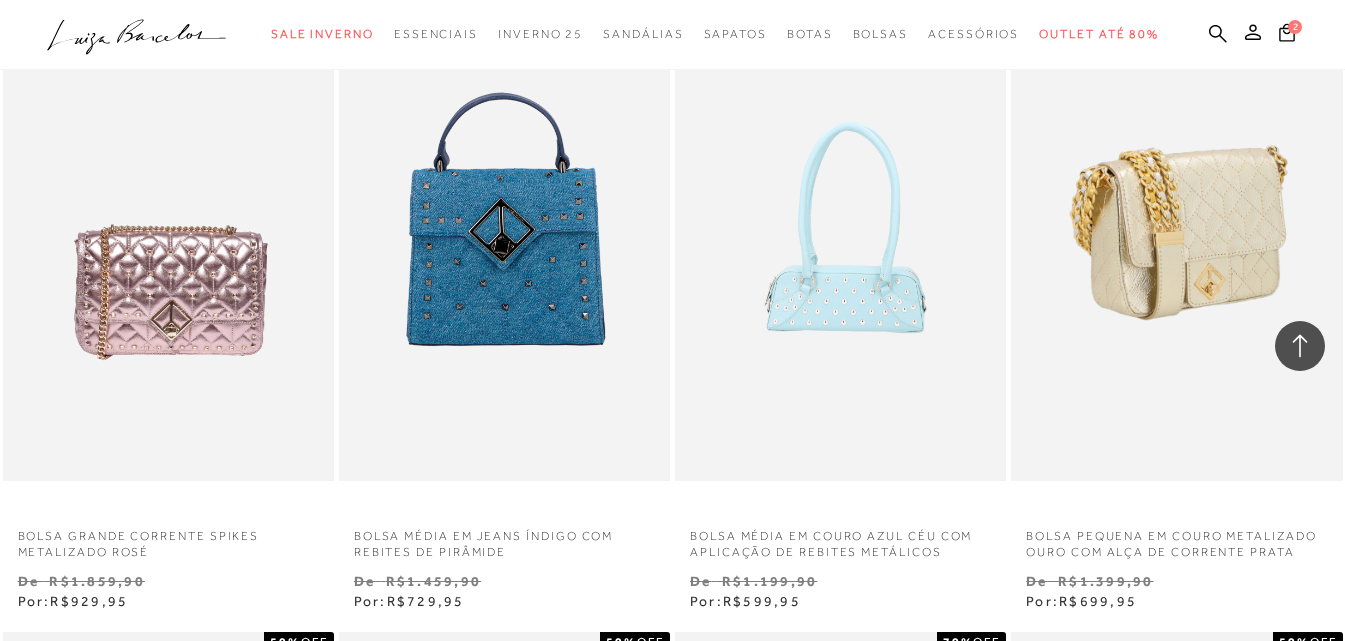 click at bounding box center [1177, 232] 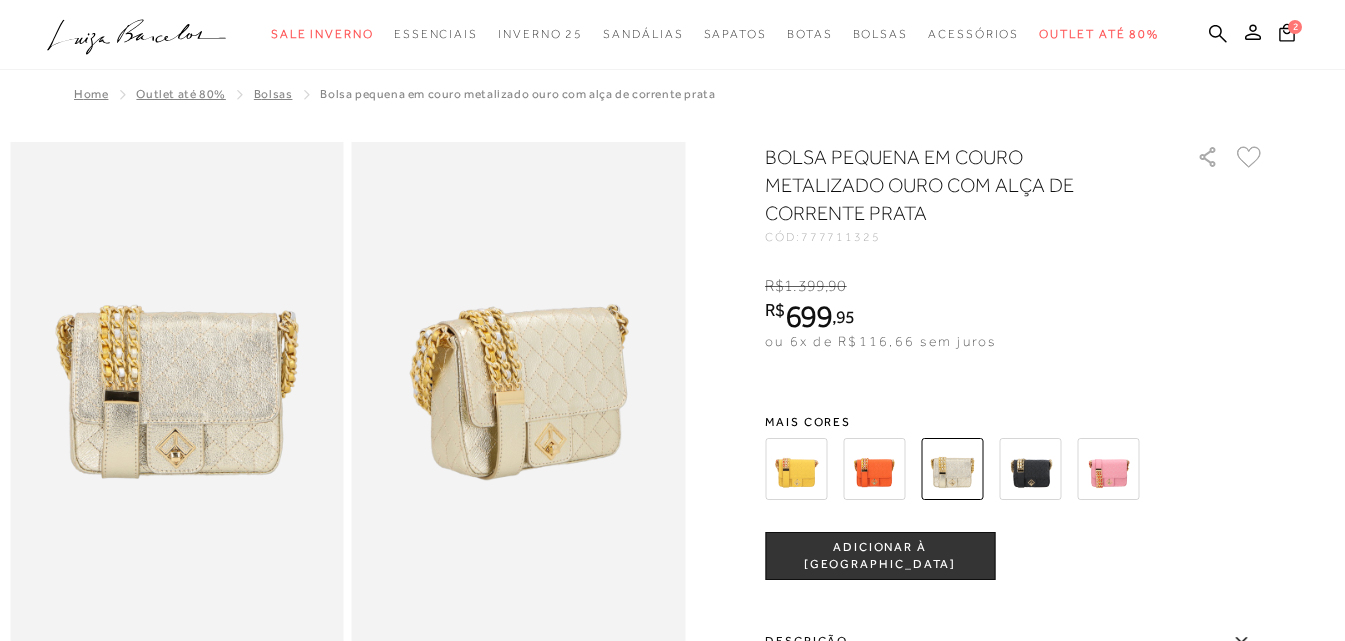 scroll, scrollTop: 400, scrollLeft: 0, axis: vertical 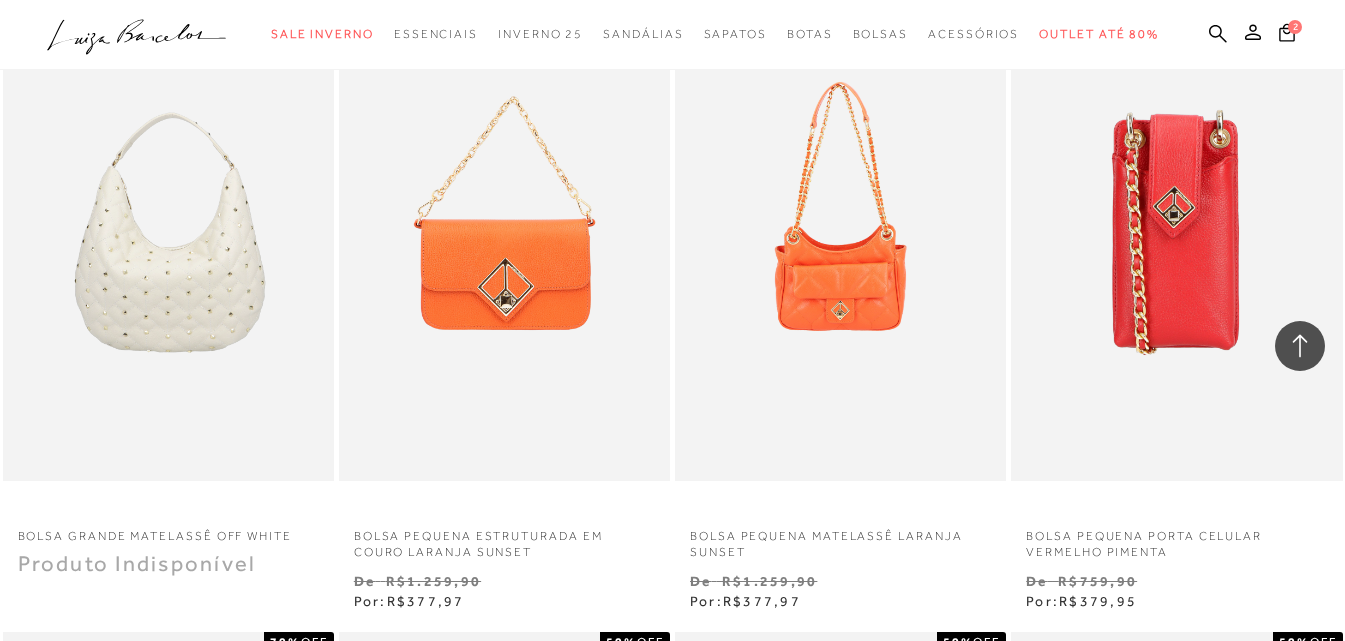 click on "A página Coleção é mostrada na exibição em grade
BOLSA PEQUENA PORTA CELULAR ROSA
70% OFF N Venda De" at bounding box center [672, 43] 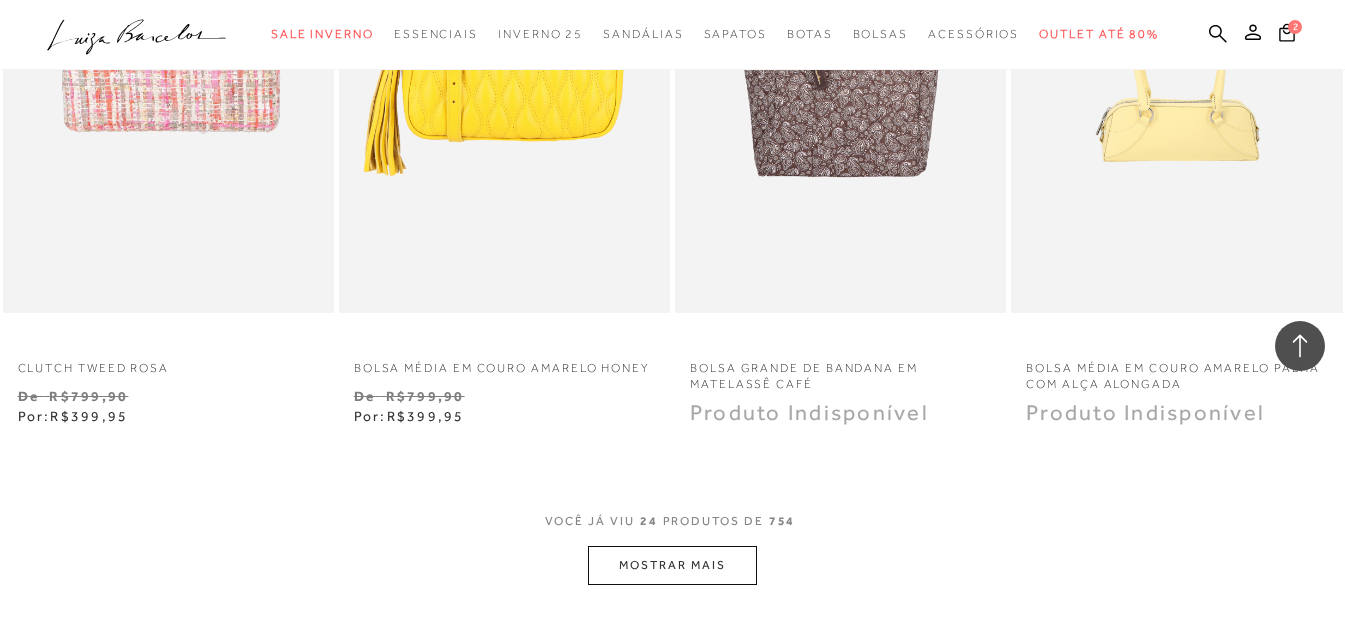 scroll, scrollTop: 0, scrollLeft: 0, axis: both 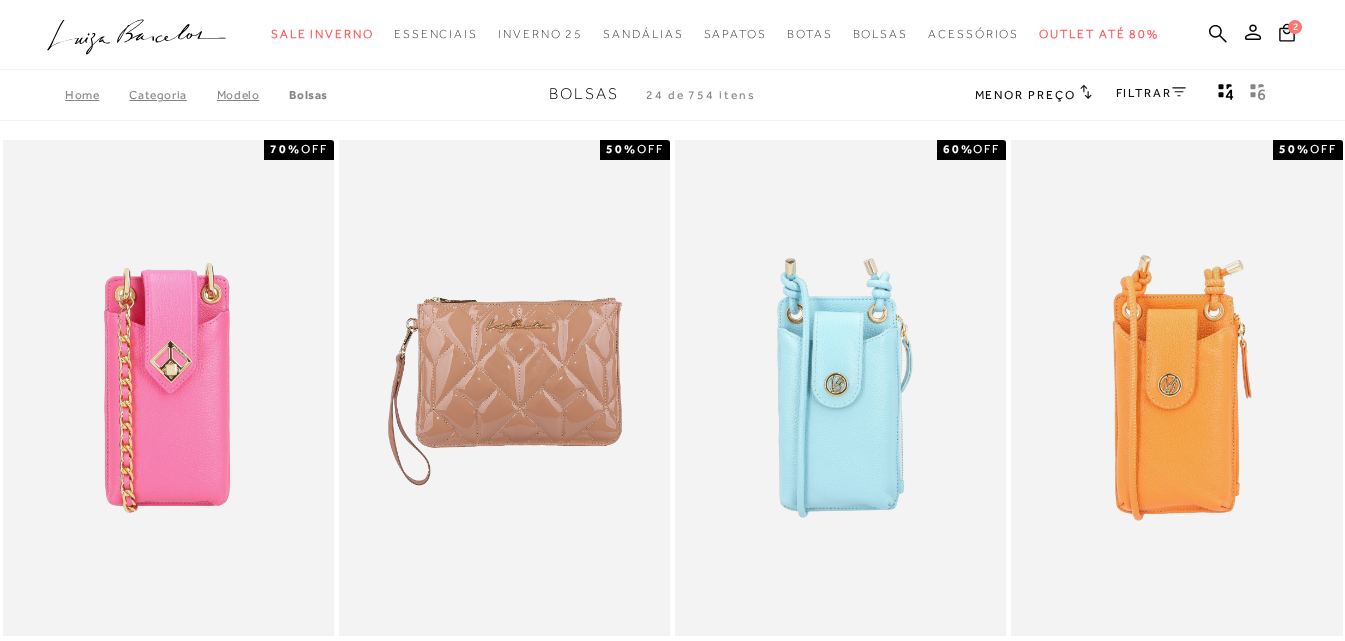 click on "Menor preço" at bounding box center [1025, 95] 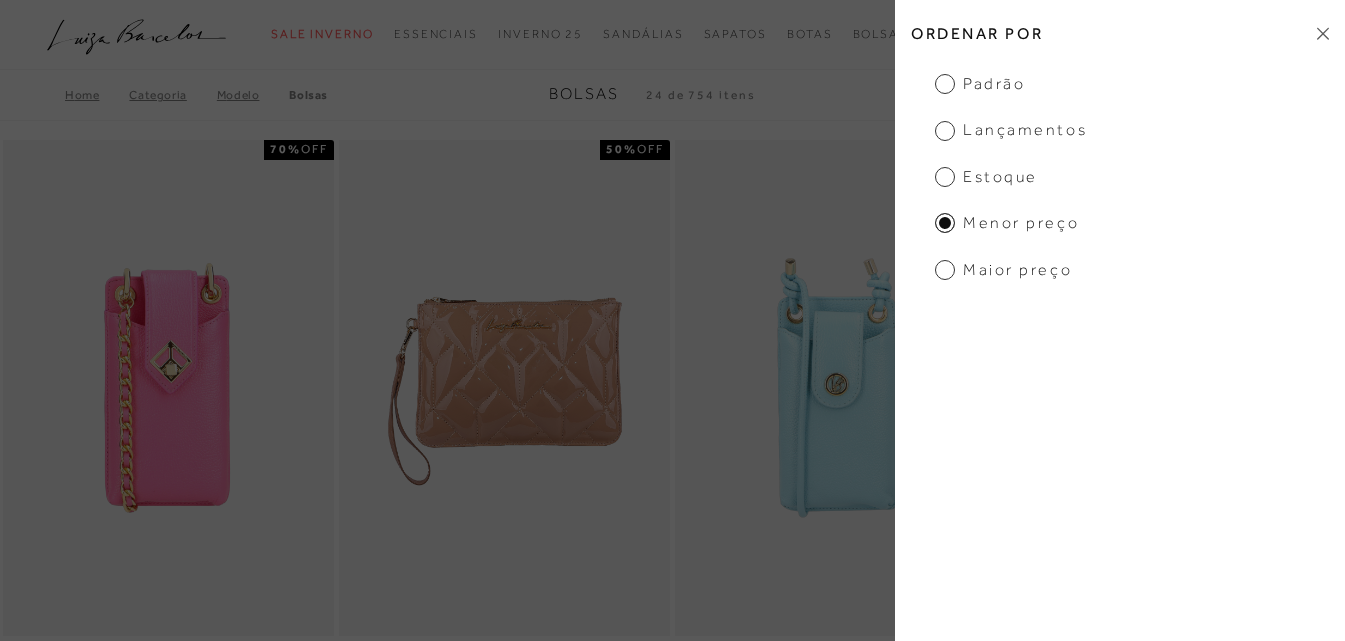 click on "Menor preço" at bounding box center (1007, 223) 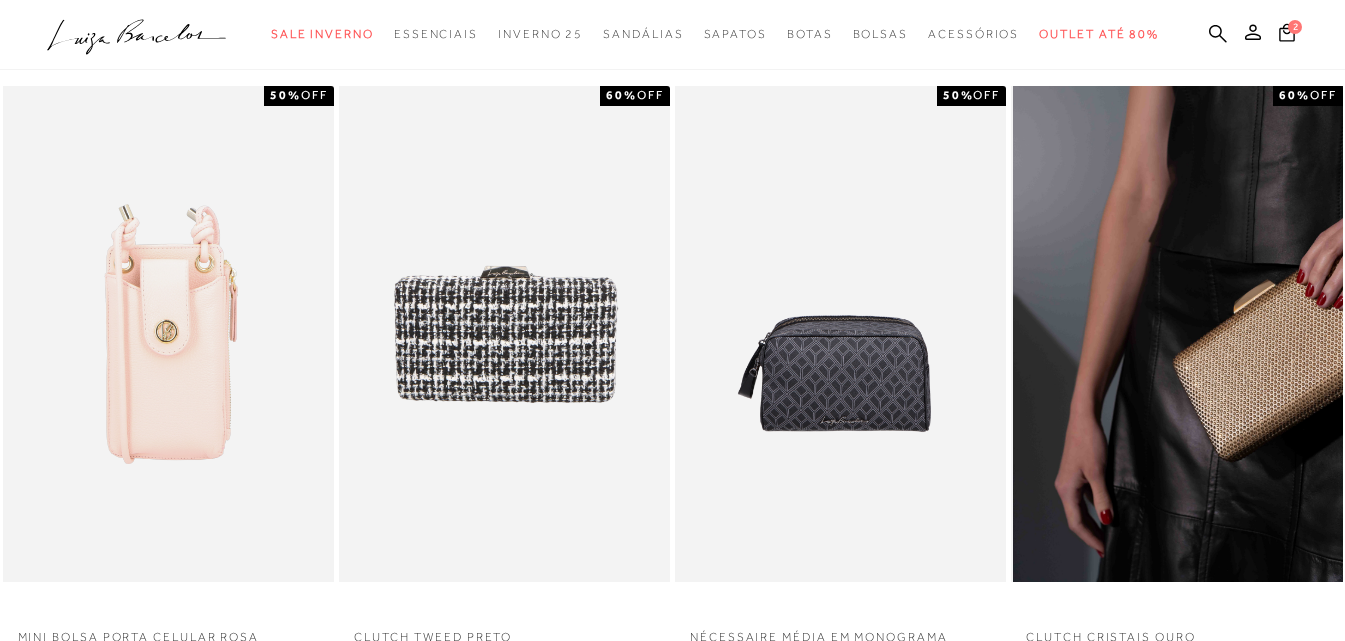 scroll, scrollTop: 700, scrollLeft: 0, axis: vertical 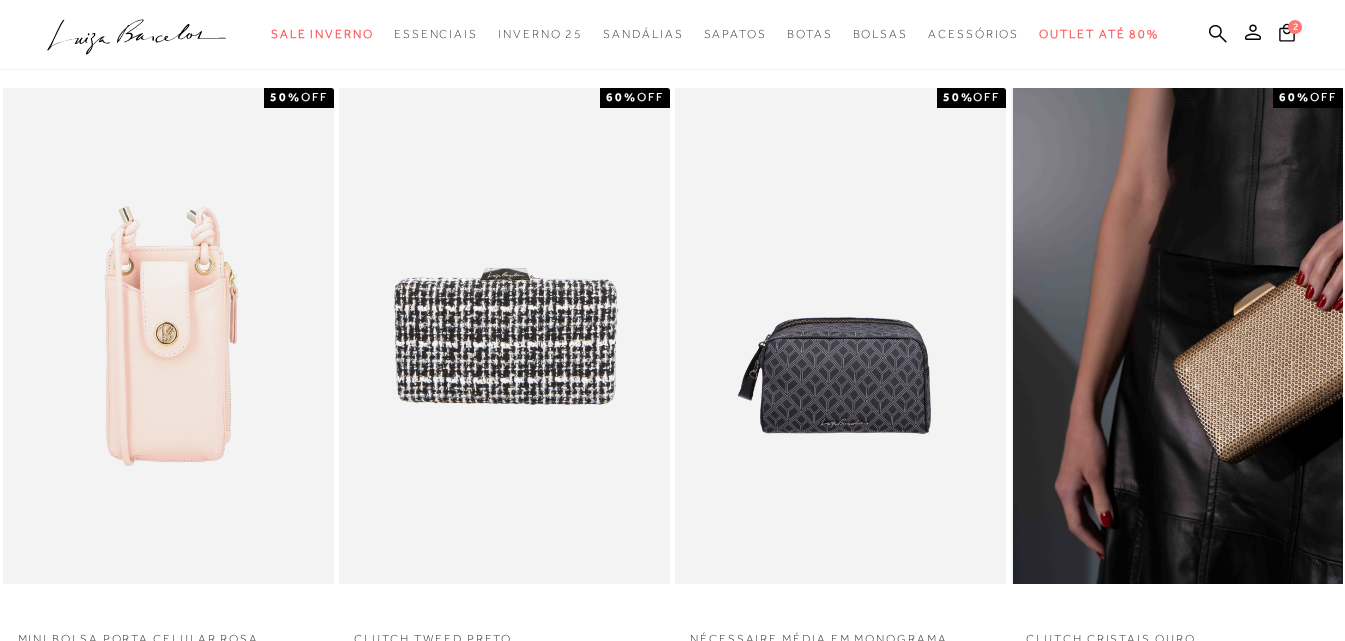 click at bounding box center (1177, 336) 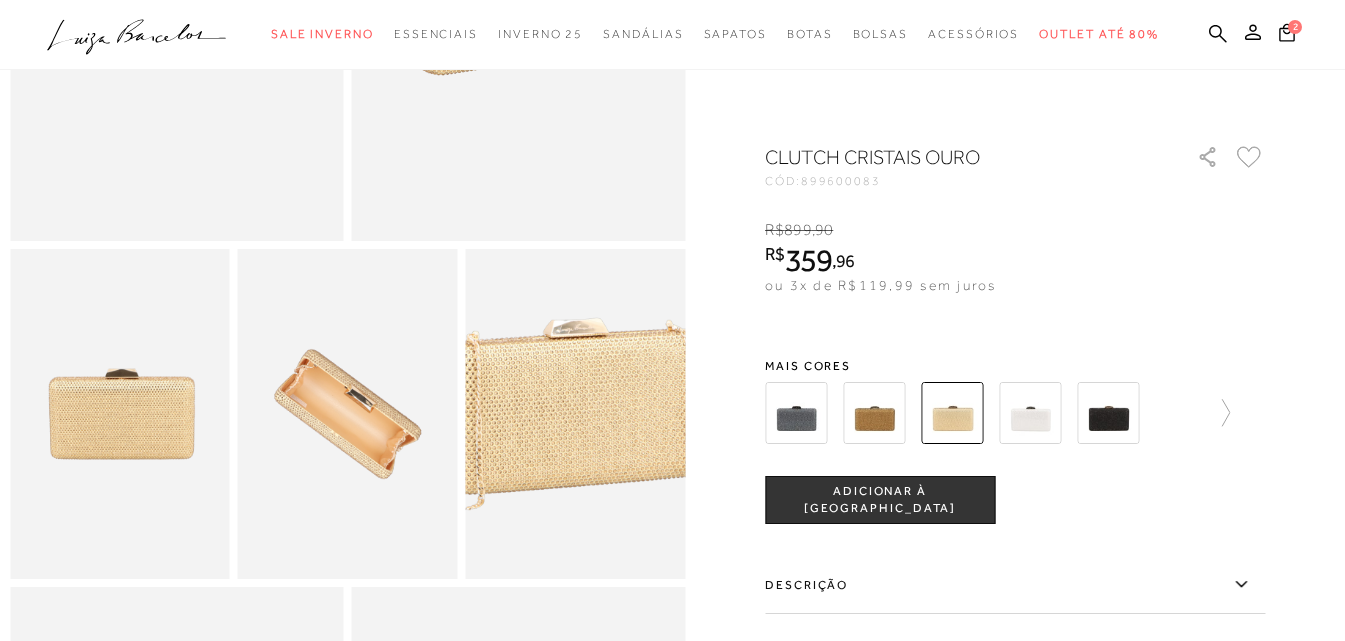 scroll, scrollTop: 400, scrollLeft: 0, axis: vertical 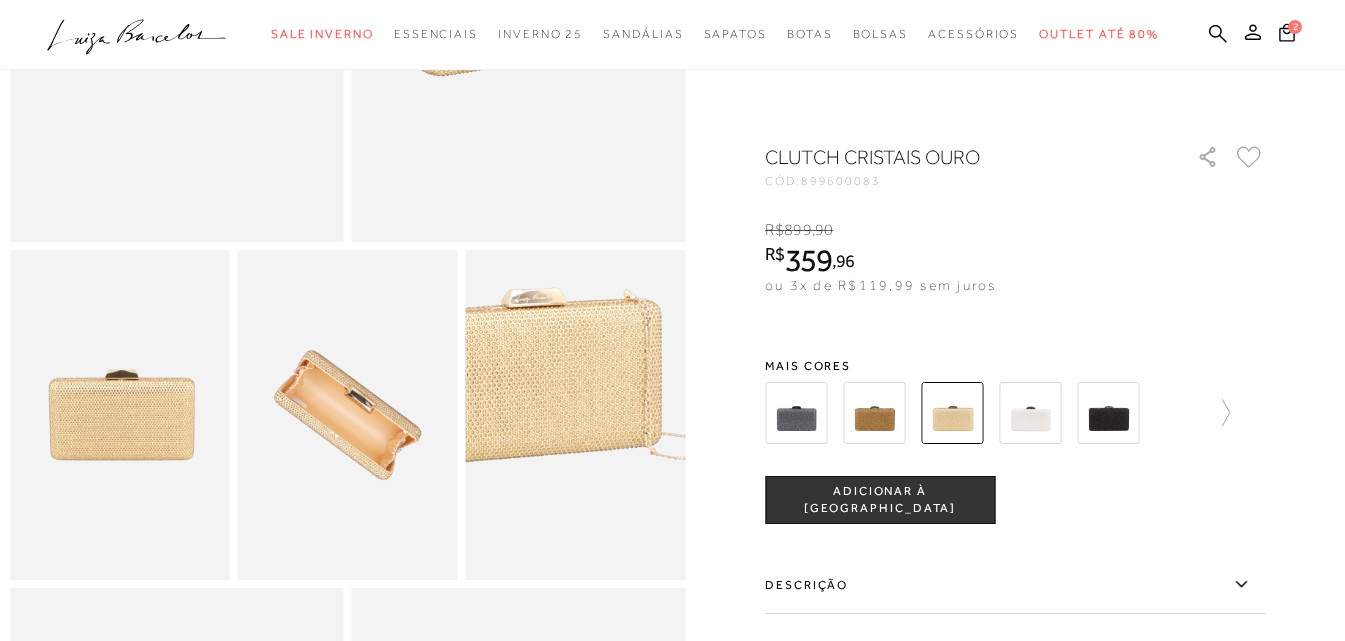 click at bounding box center (533, 383) 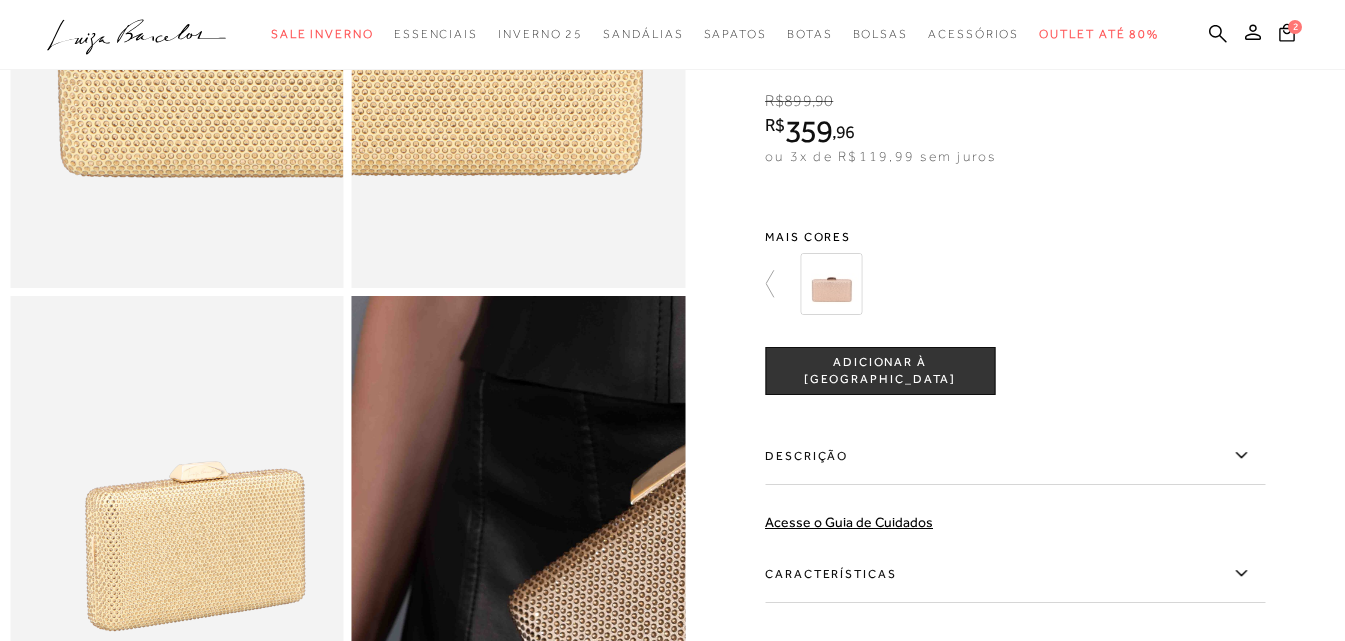 scroll, scrollTop: 1000, scrollLeft: 0, axis: vertical 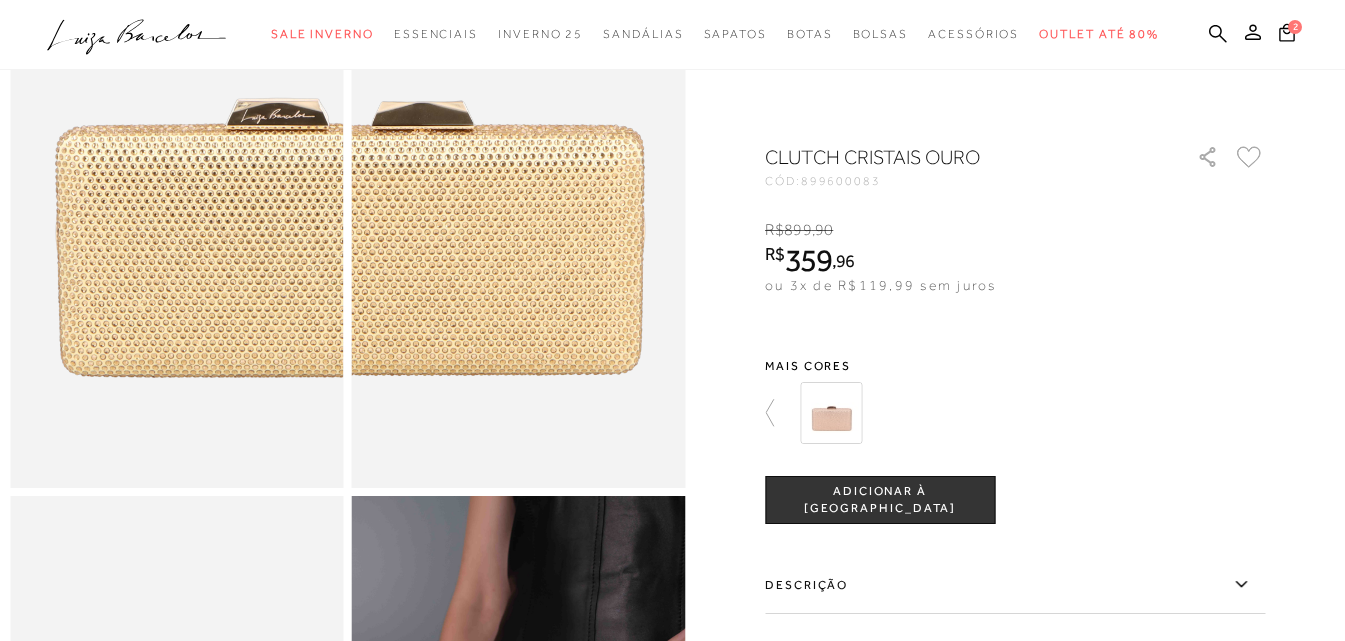 click at bounding box center (831, 413) 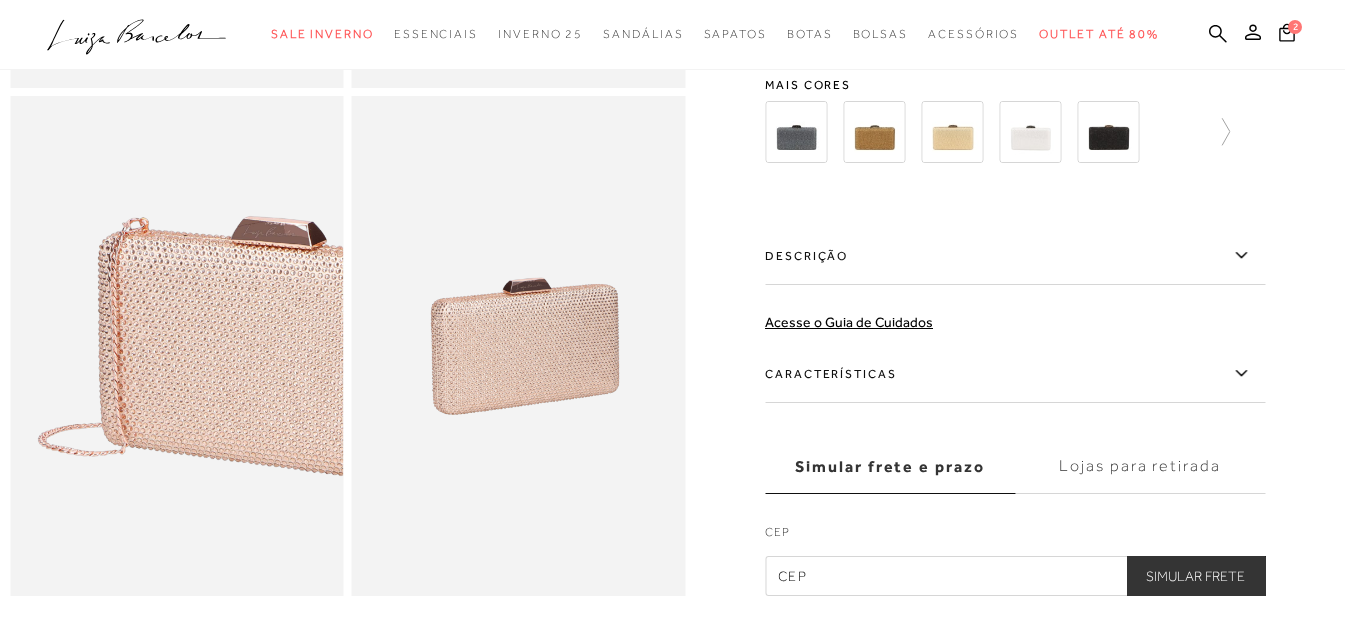 scroll, scrollTop: 0, scrollLeft: 0, axis: both 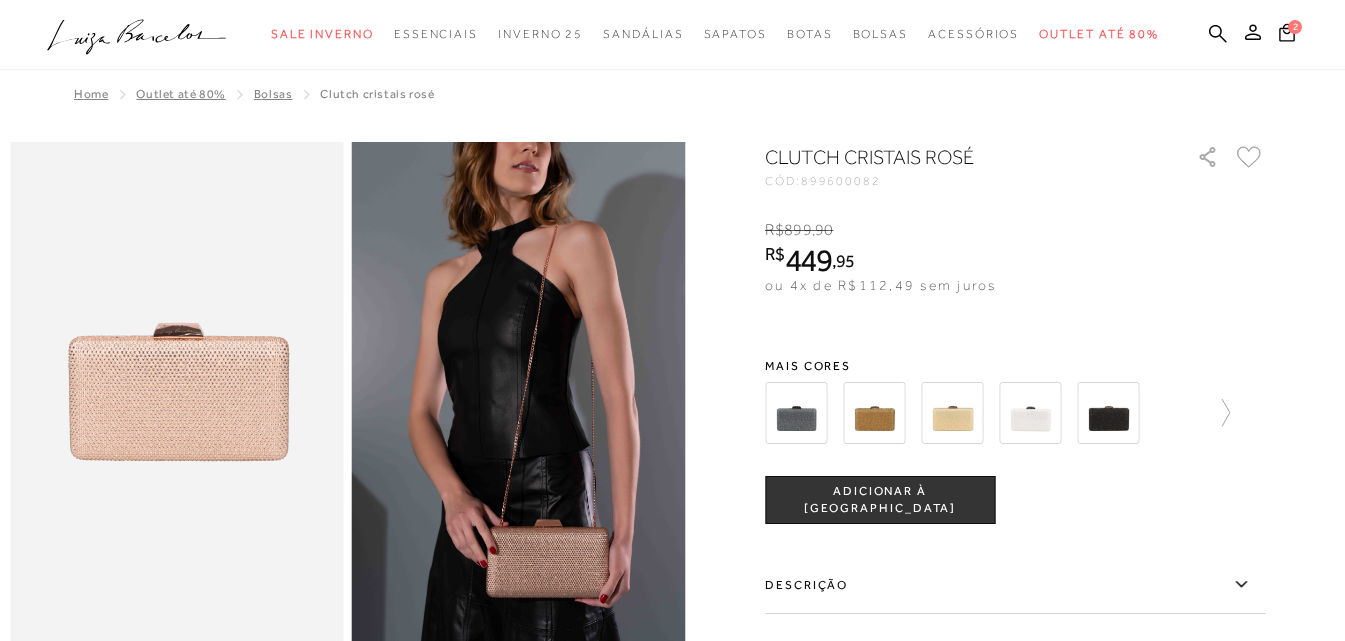 click at bounding box center [874, 413] 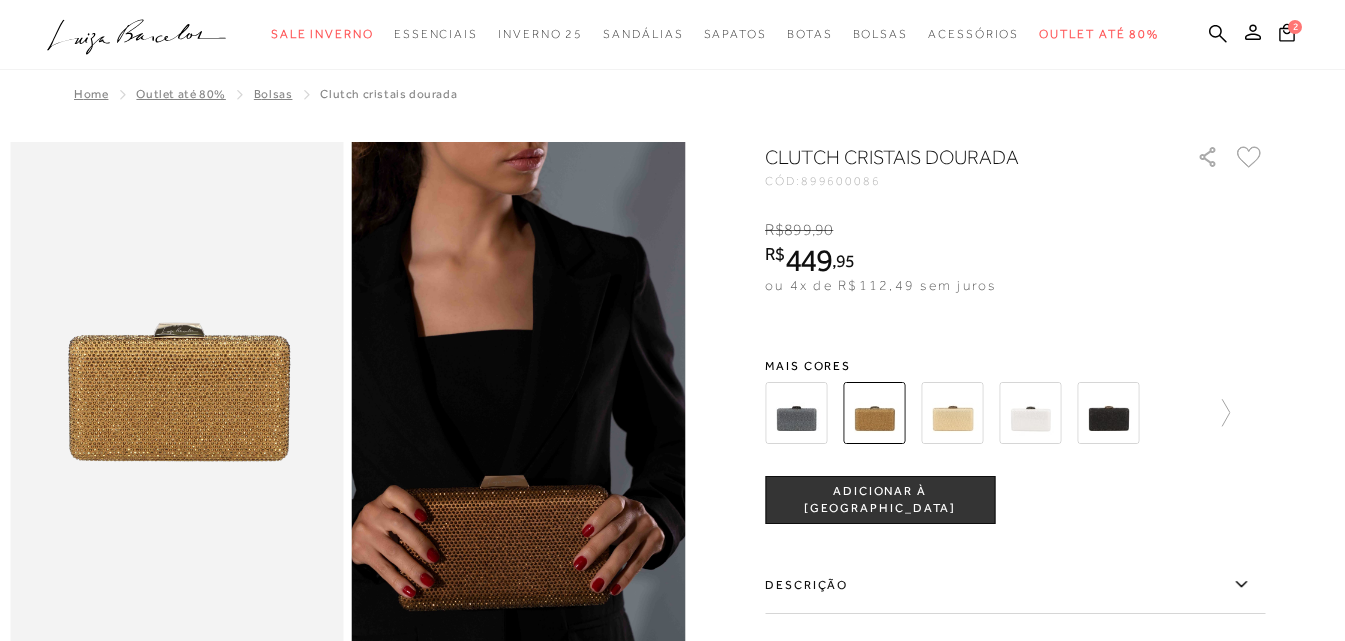 scroll, scrollTop: 0, scrollLeft: 0, axis: both 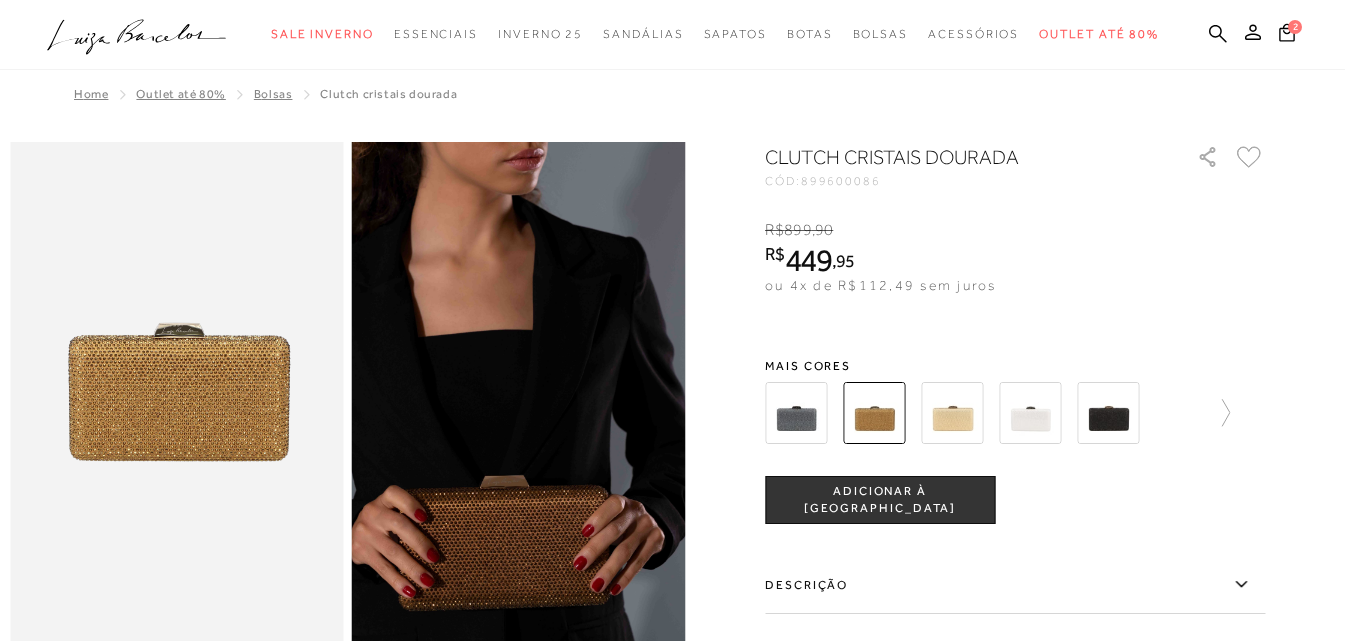 click at bounding box center (952, 413) 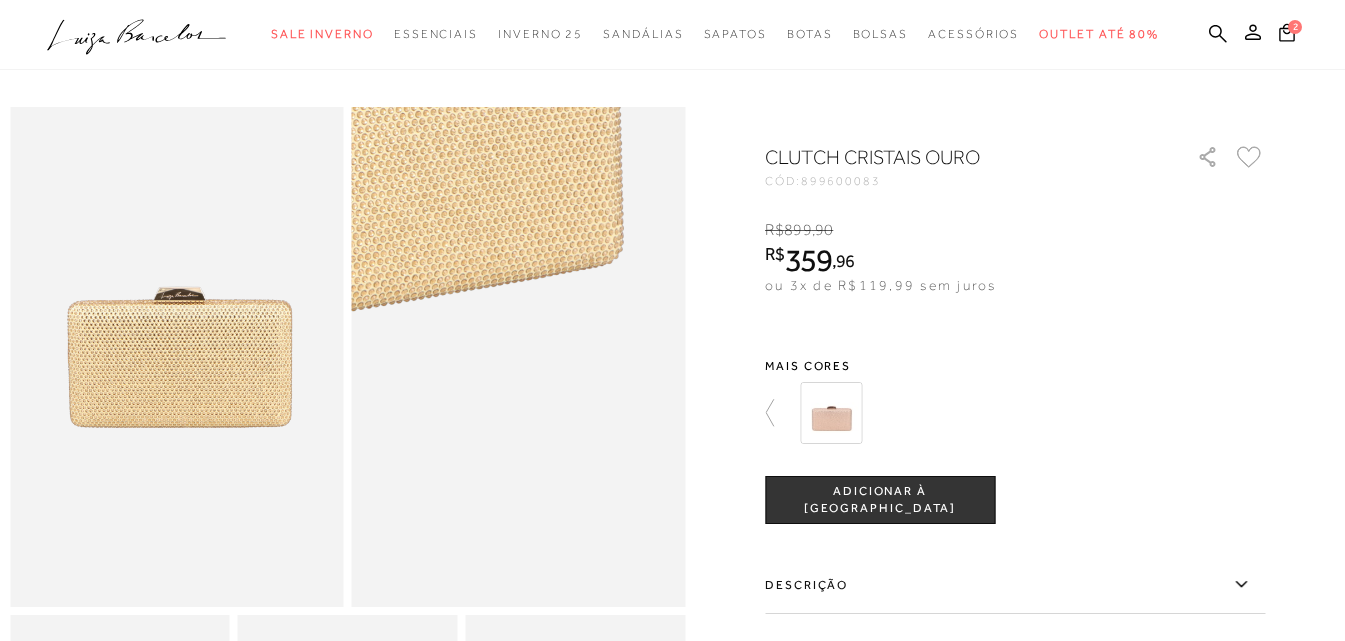 scroll, scrollTop: 0, scrollLeft: 0, axis: both 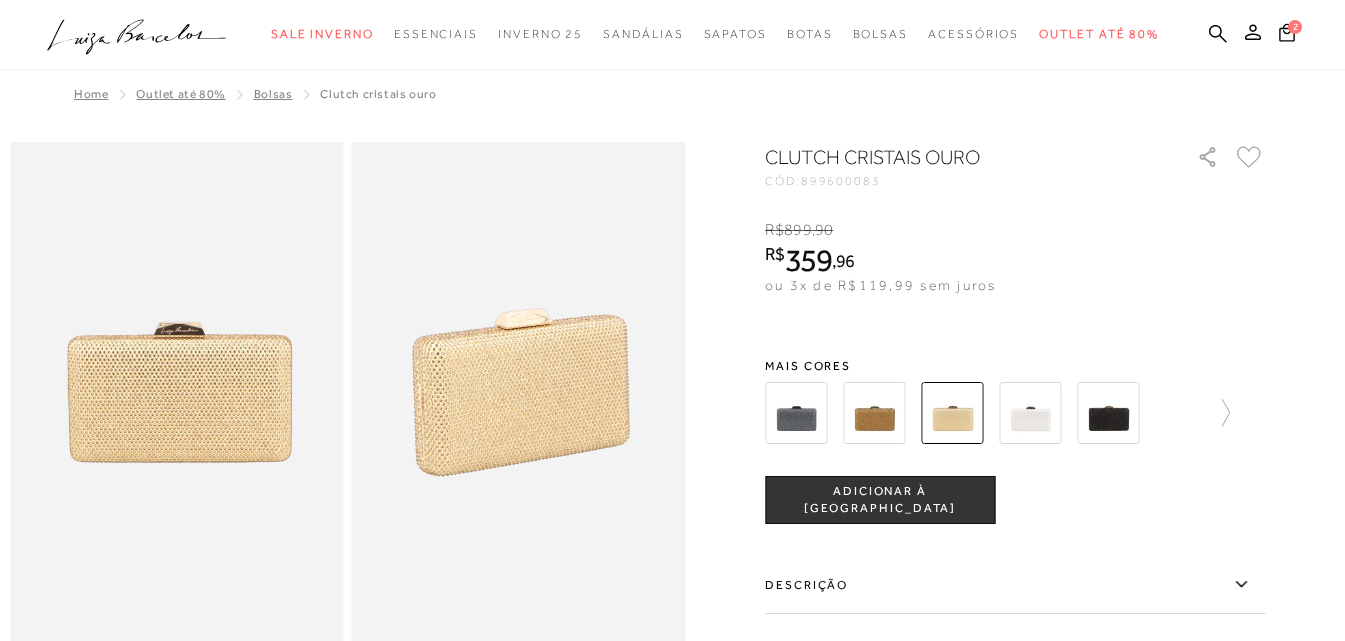 click at bounding box center (1108, 413) 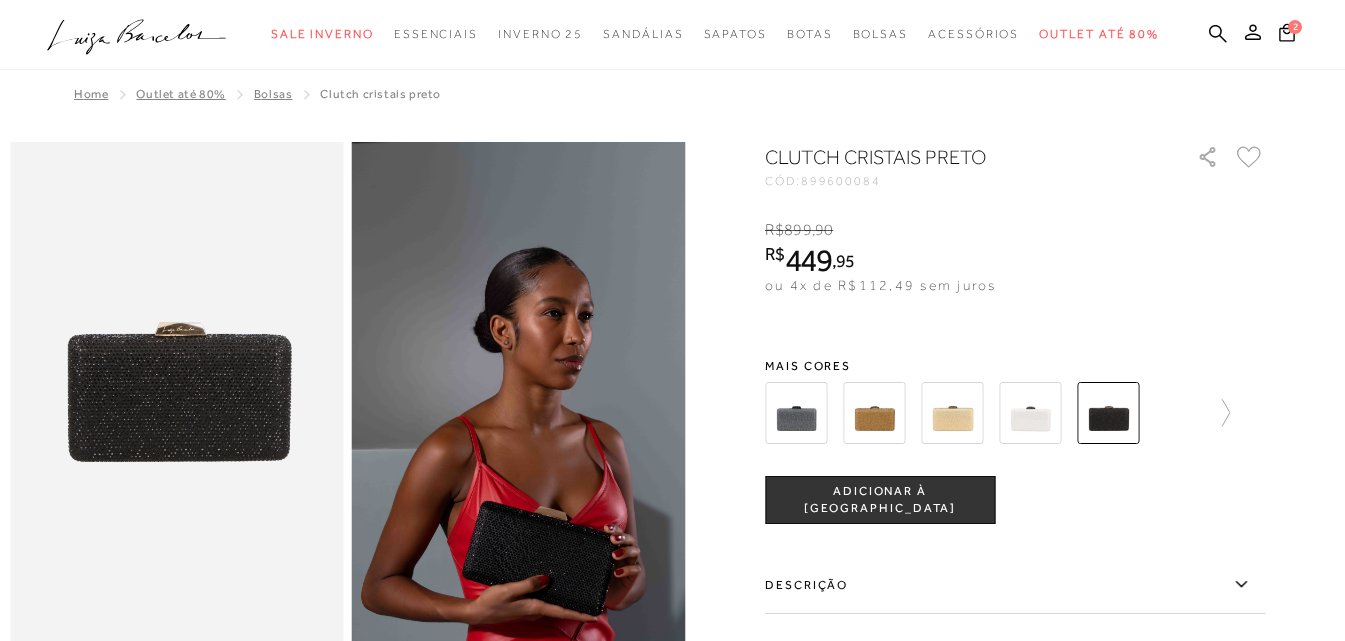 scroll, scrollTop: 0, scrollLeft: 0, axis: both 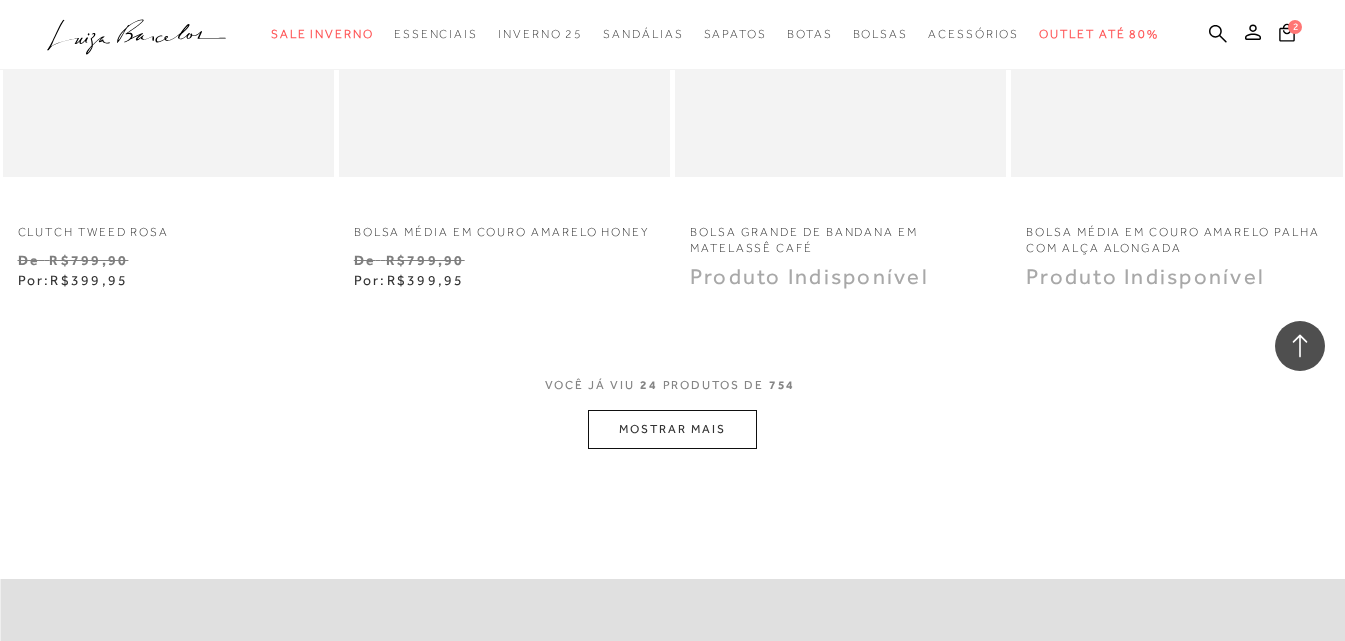 click on "MOSTRAR MAIS" at bounding box center (672, 429) 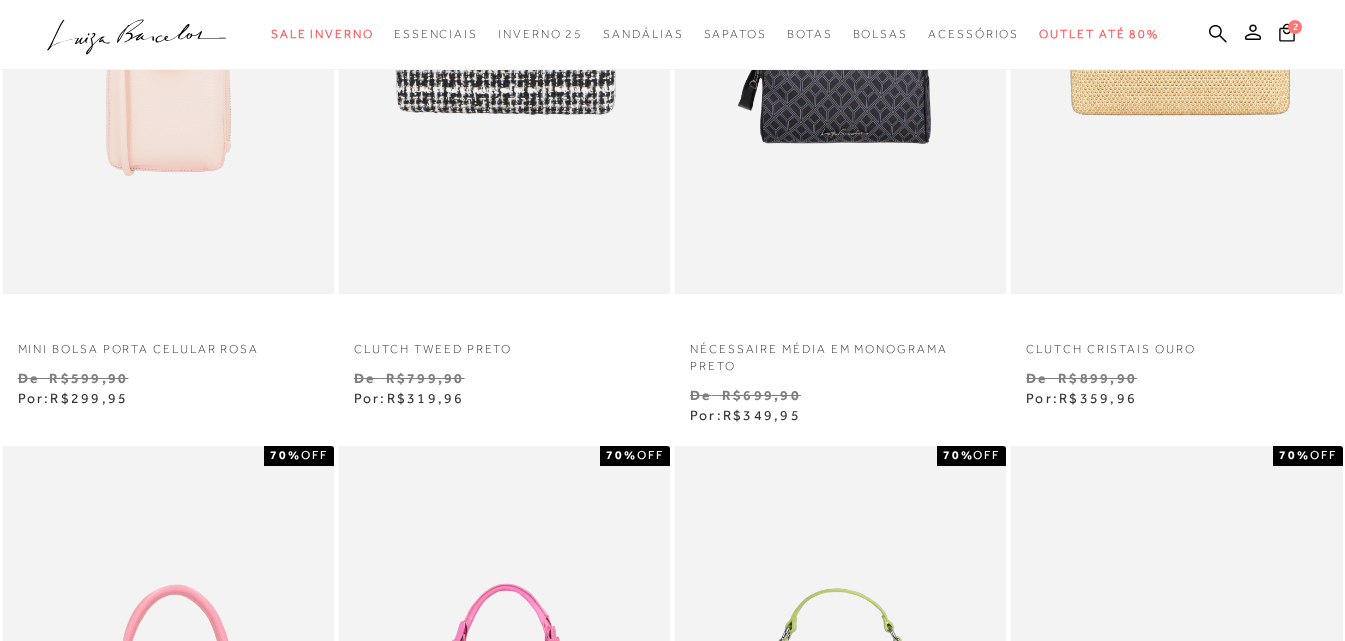 scroll, scrollTop: 800, scrollLeft: 0, axis: vertical 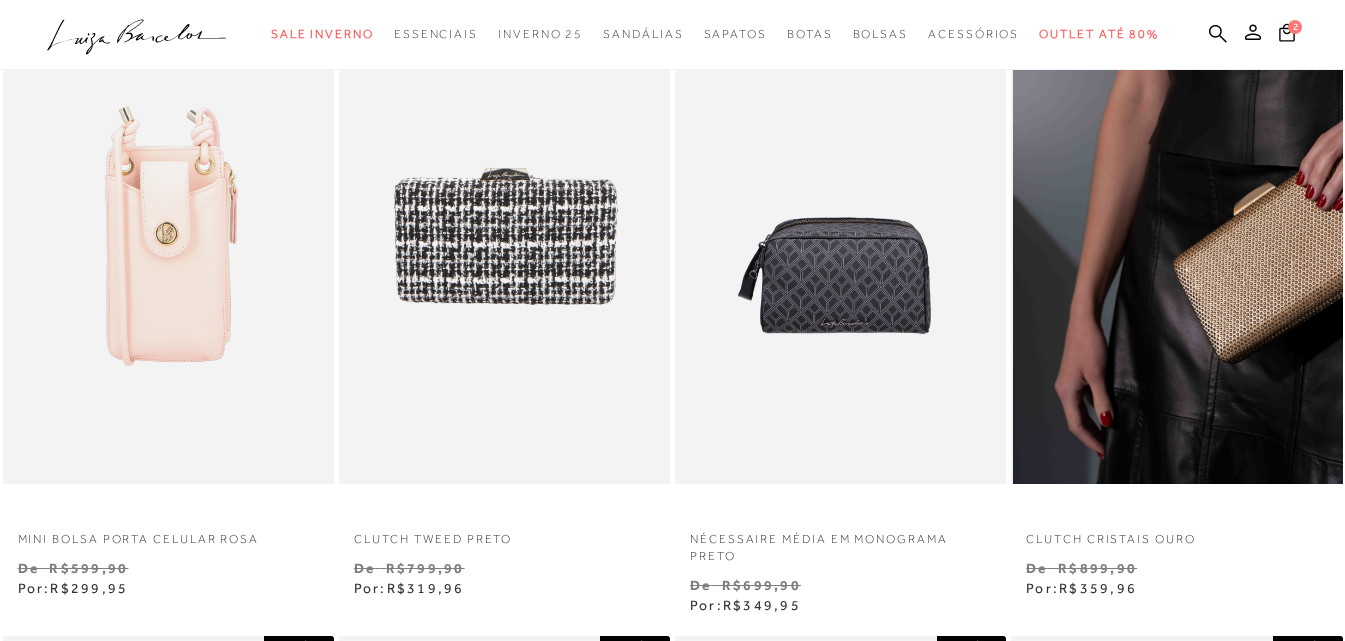 click at bounding box center [1177, 236] 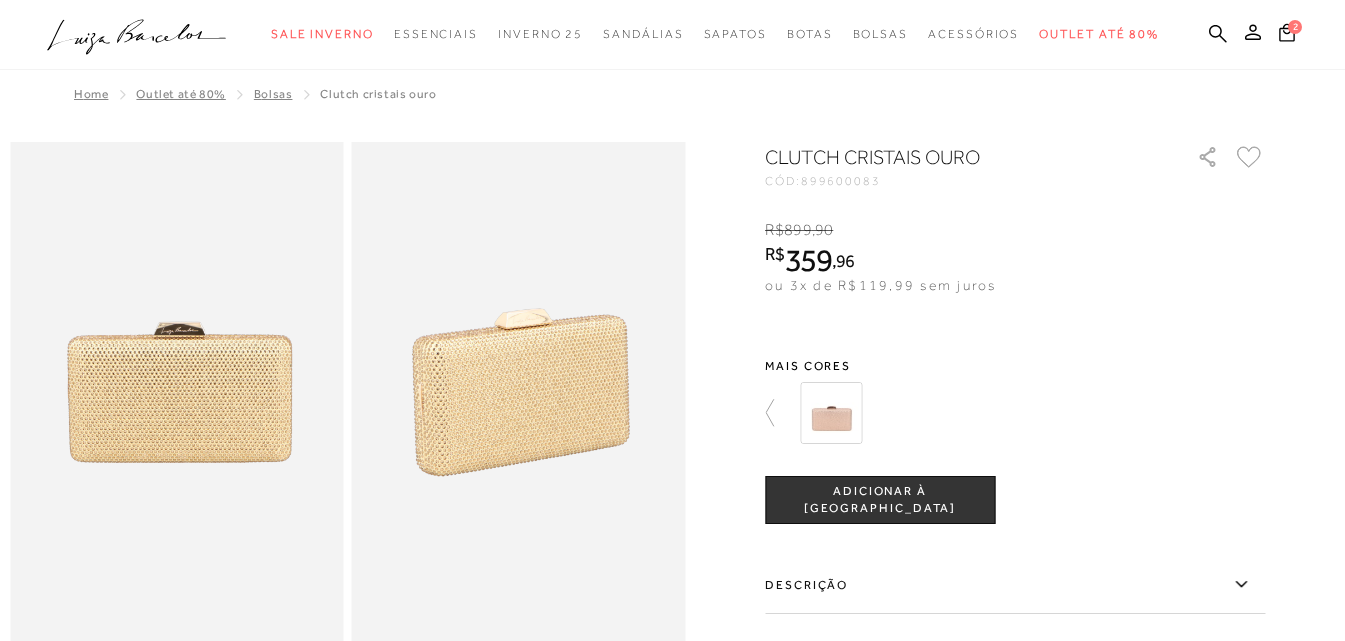 scroll, scrollTop: 100, scrollLeft: 0, axis: vertical 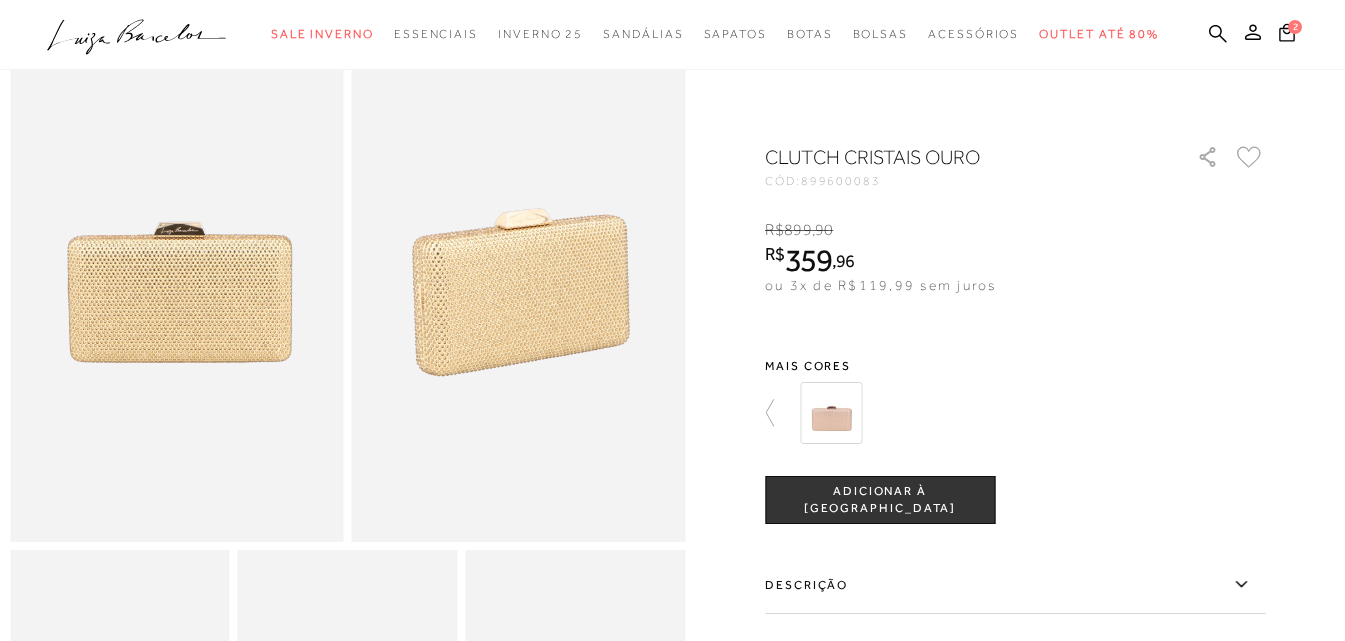 click on "ADICIONAR À [GEOGRAPHIC_DATA]" at bounding box center (880, 500) 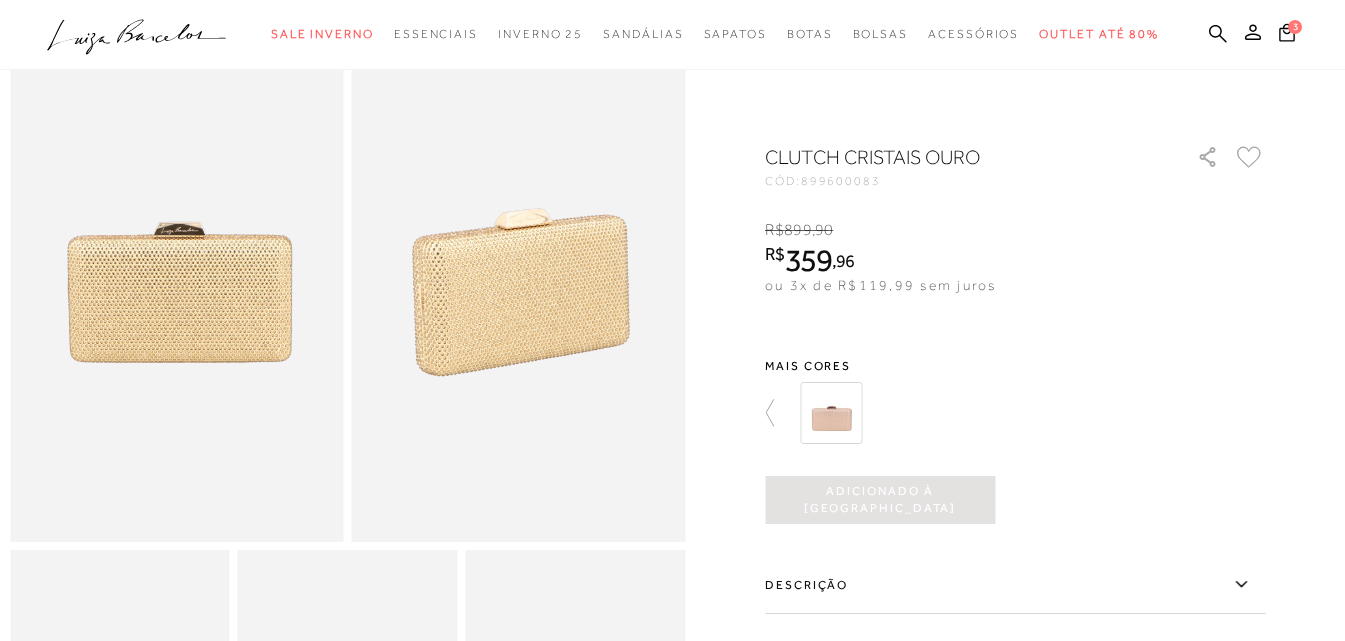 scroll, scrollTop: 0, scrollLeft: 0, axis: both 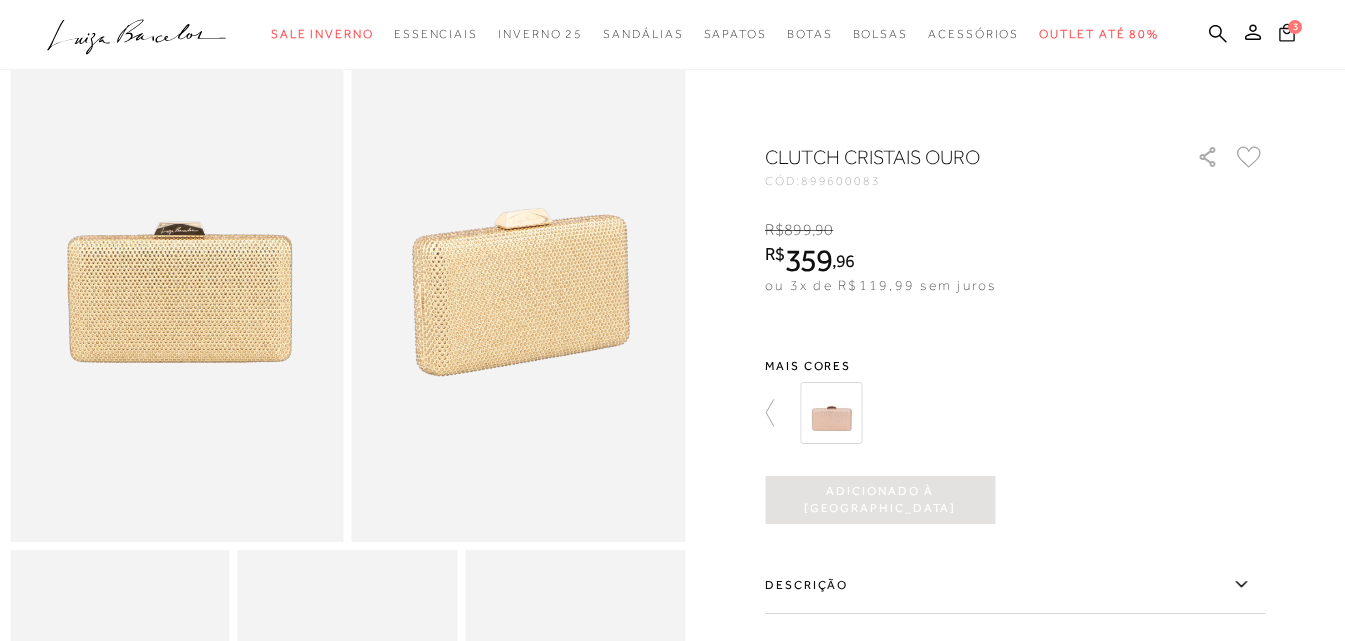 click on "3" at bounding box center [1296, 25] 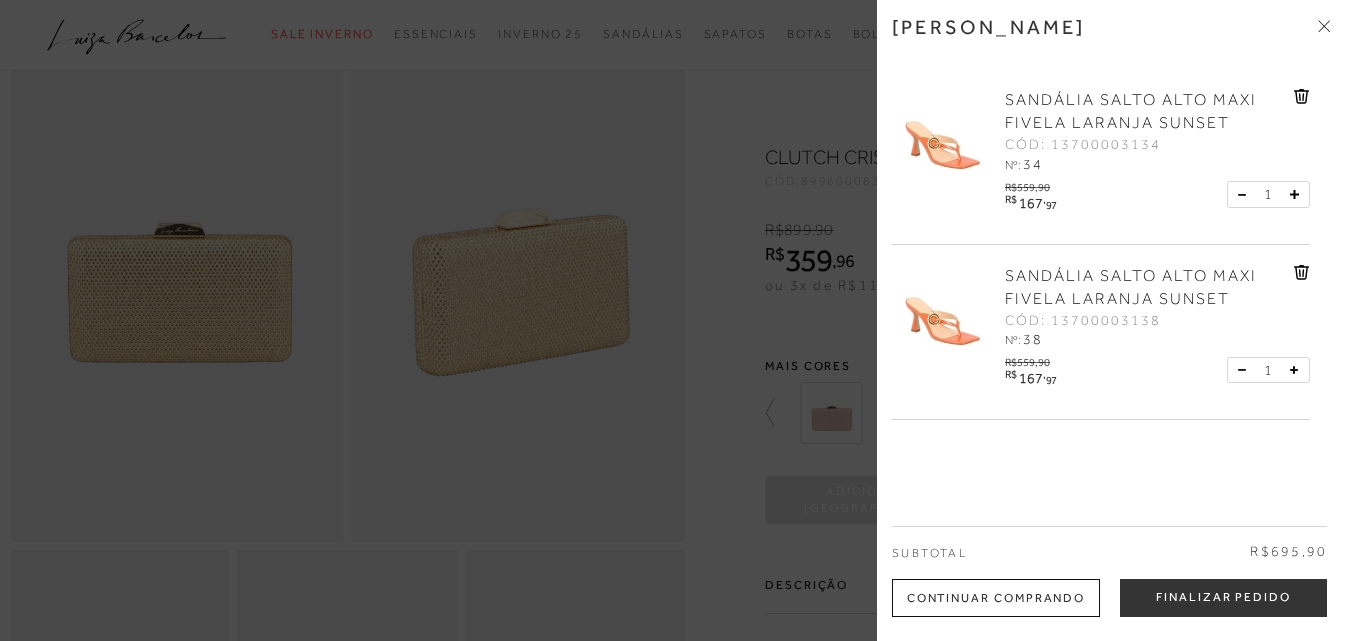 click 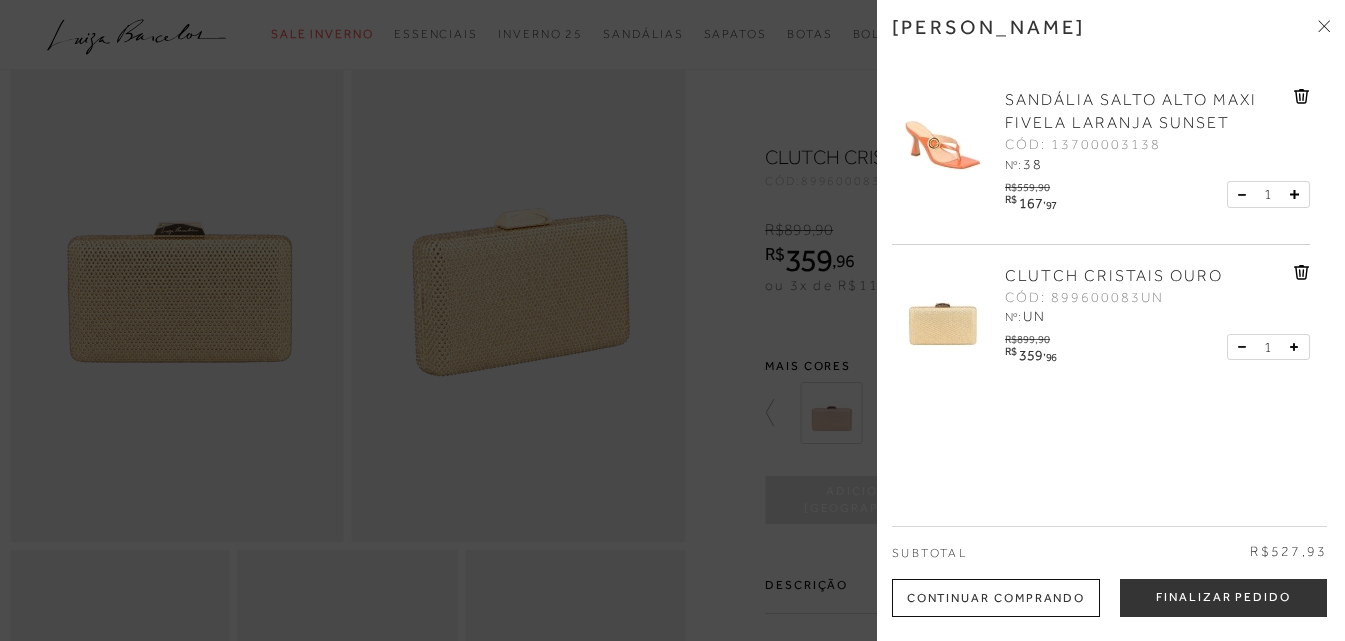click 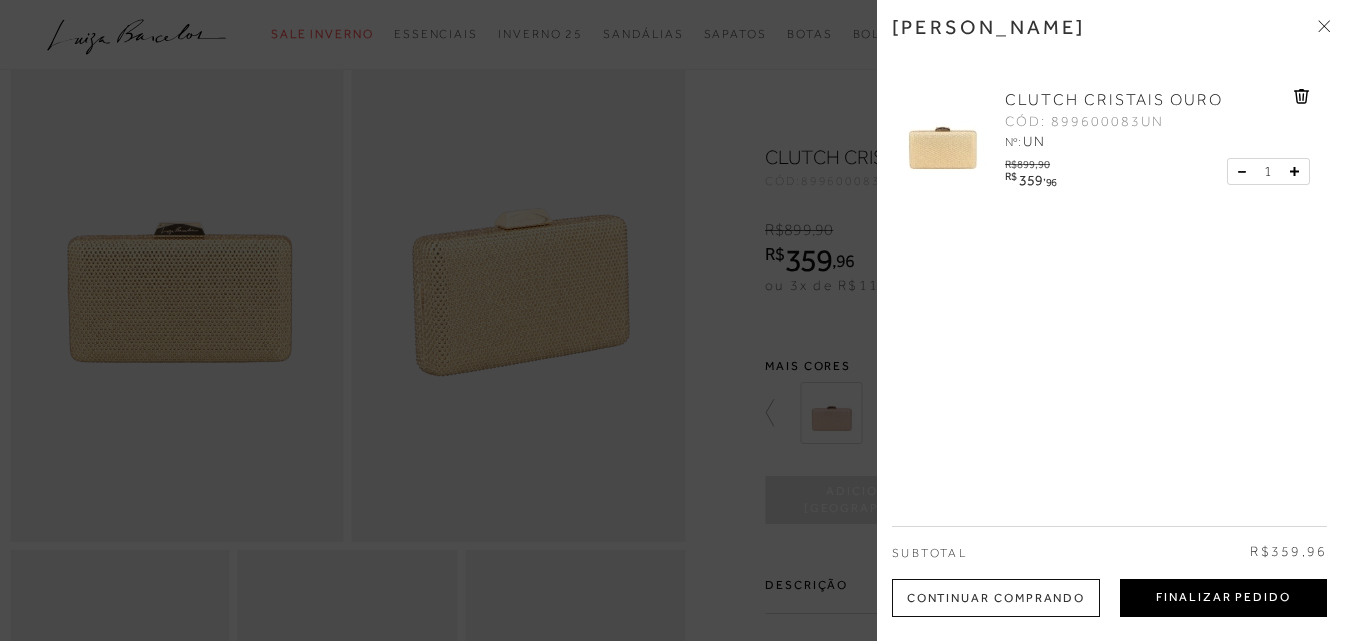 click on "Finalizar Pedido" at bounding box center (1223, 598) 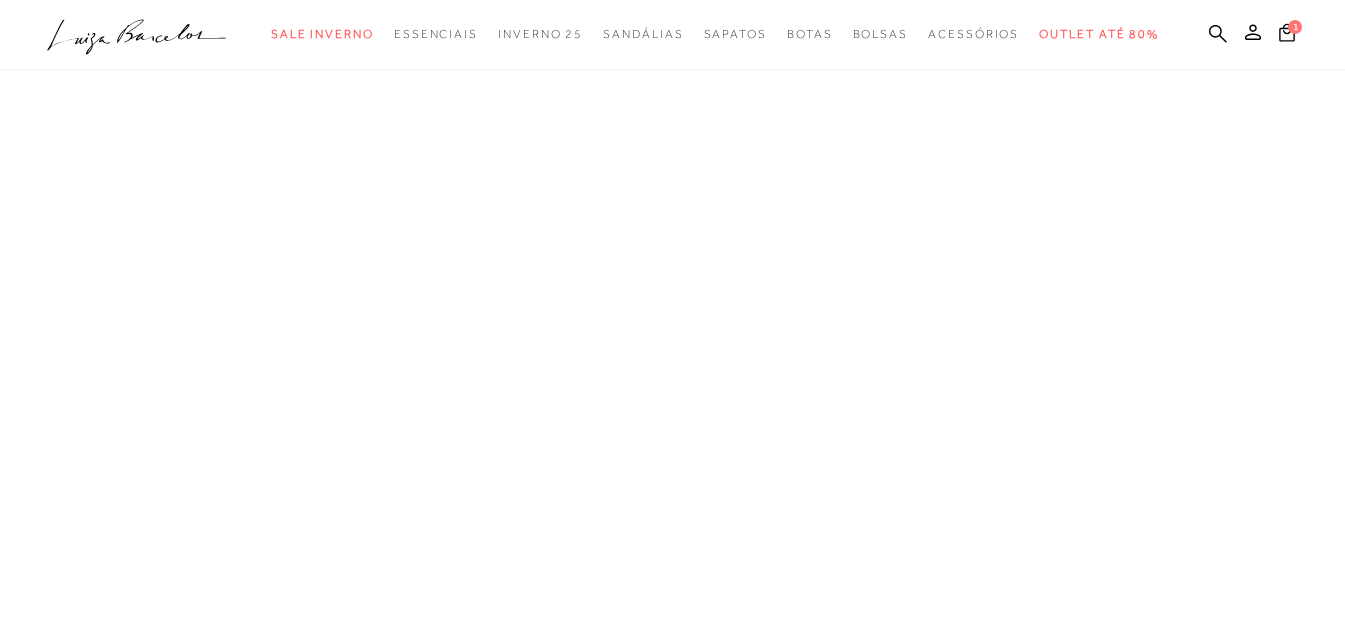 scroll, scrollTop: 0, scrollLeft: 0, axis: both 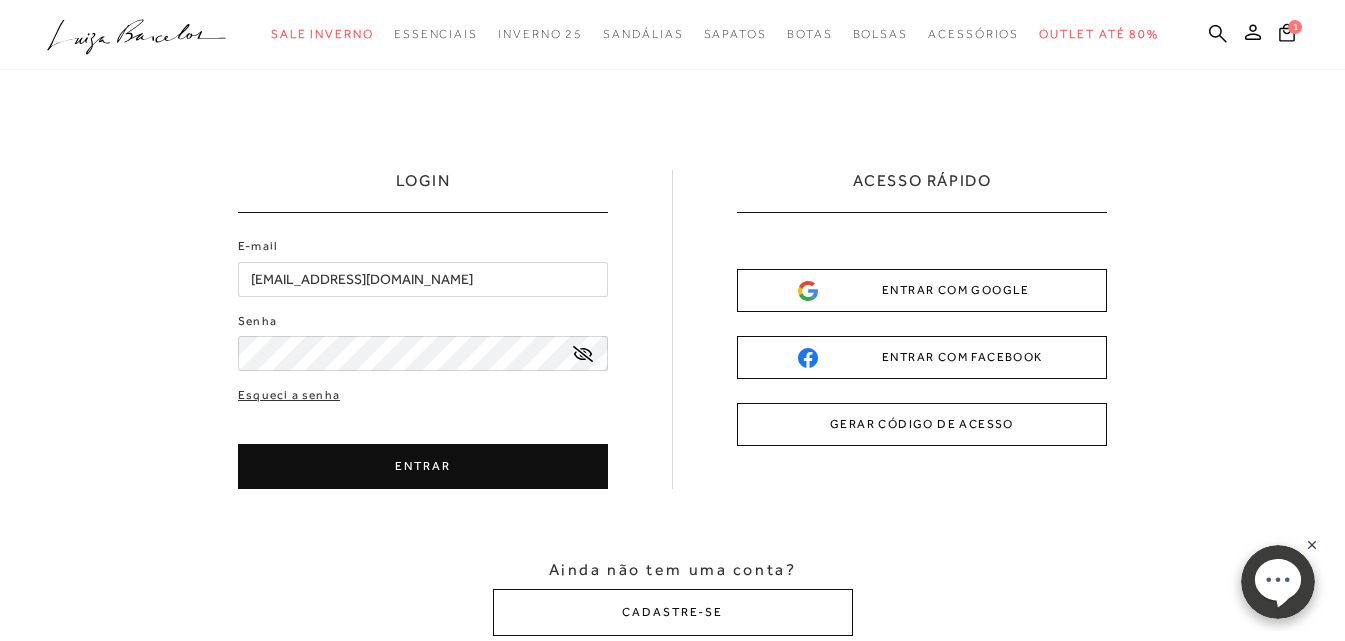 click on "ENTRAR" at bounding box center [423, 466] 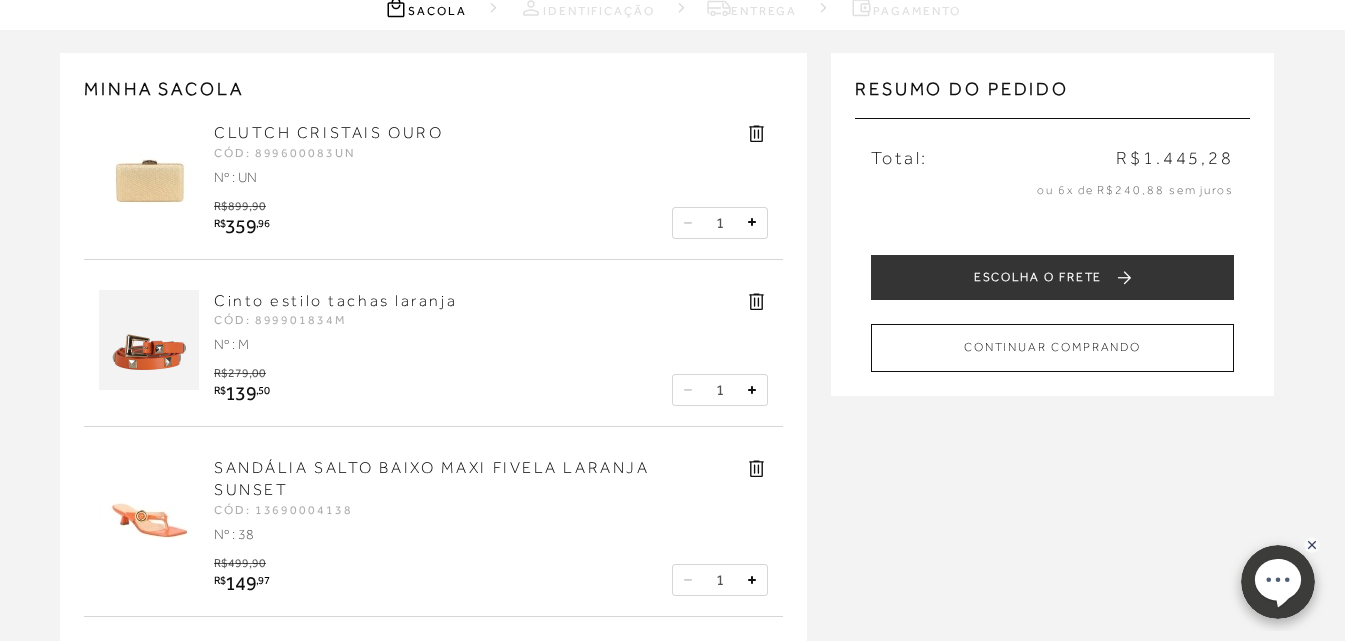 scroll, scrollTop: 0, scrollLeft: 0, axis: both 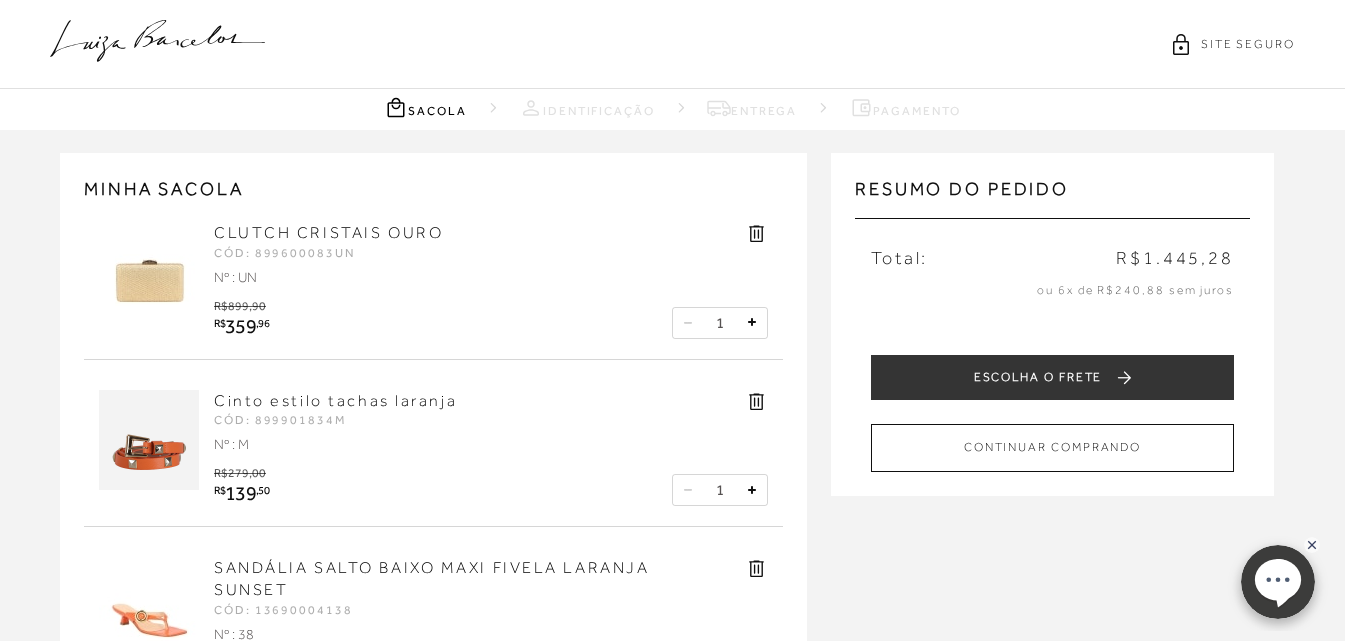 click 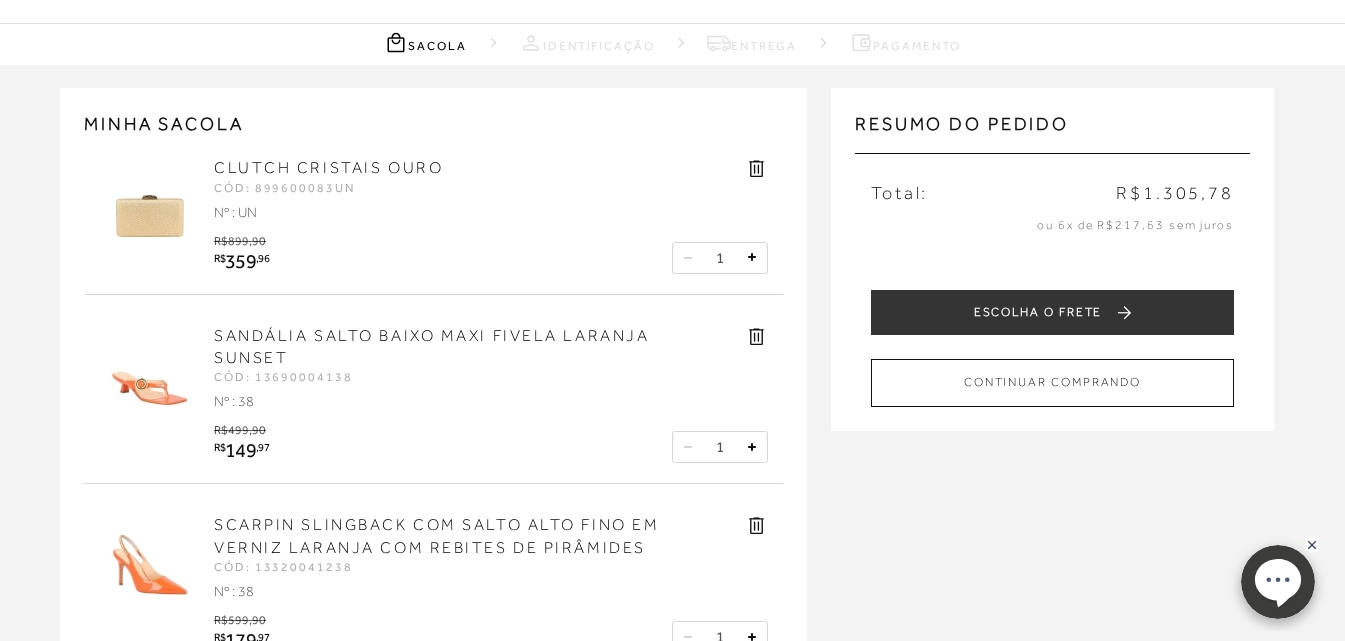 scroll, scrollTop: 100, scrollLeft: 0, axis: vertical 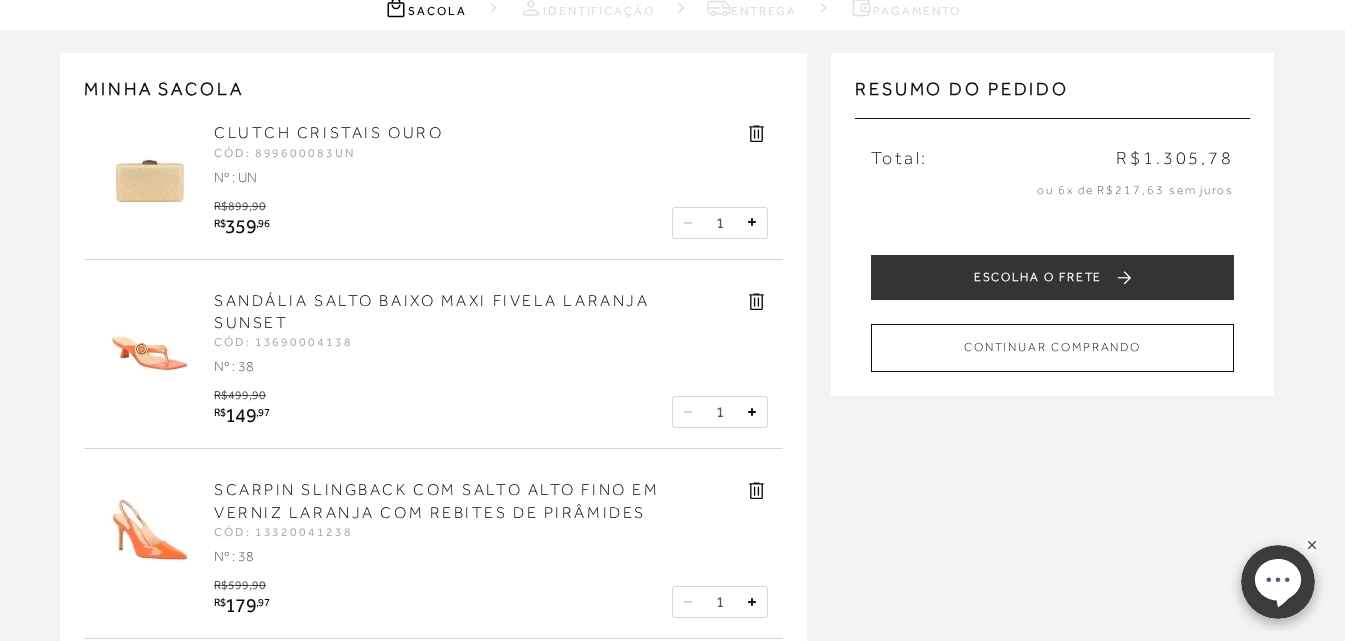 click 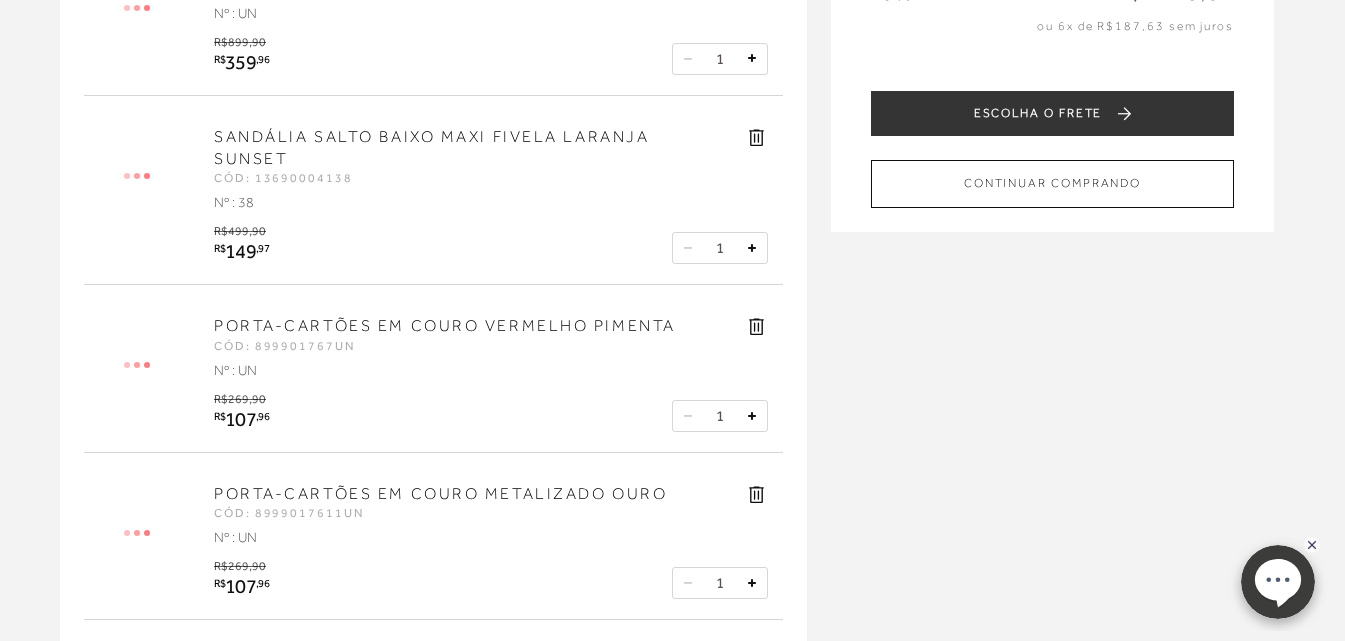 scroll, scrollTop: 300, scrollLeft: 0, axis: vertical 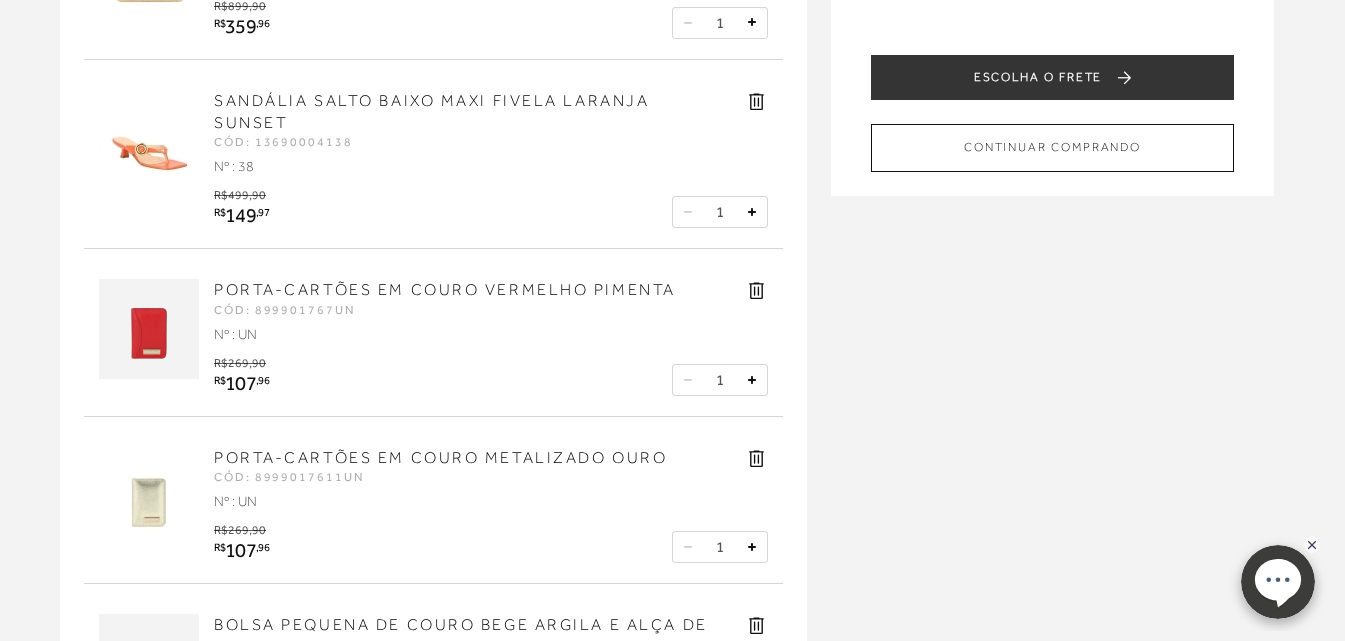 click 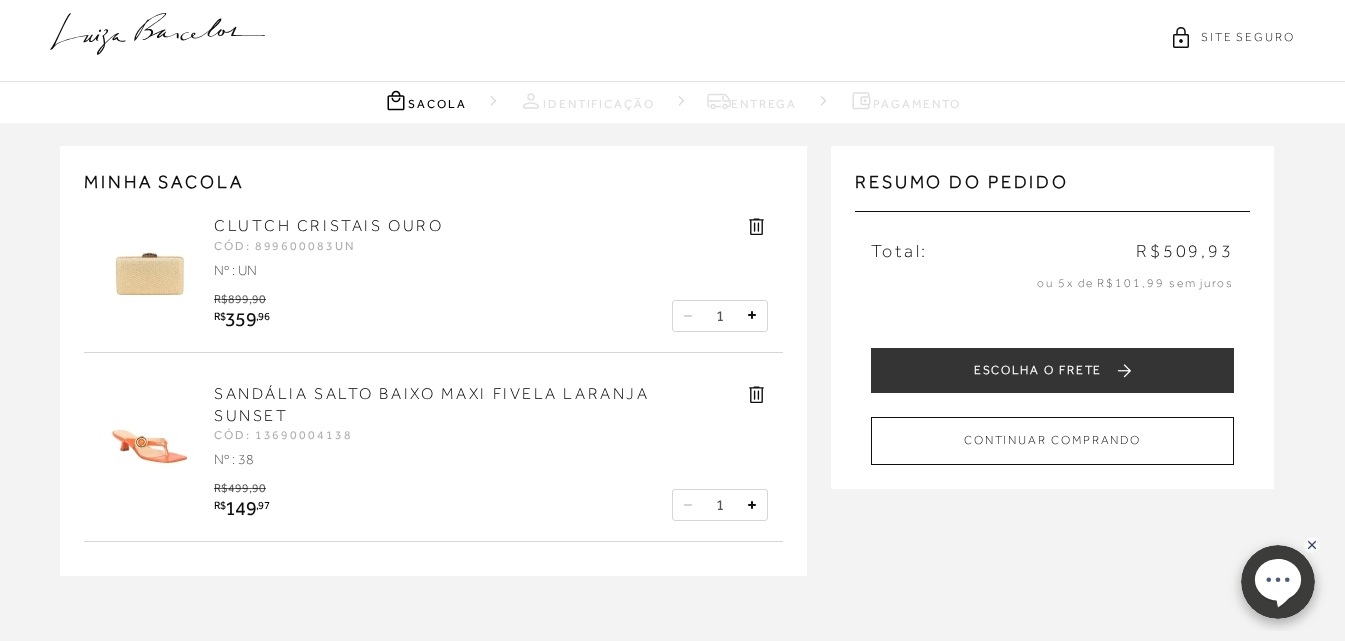 scroll, scrollTop: 0, scrollLeft: 0, axis: both 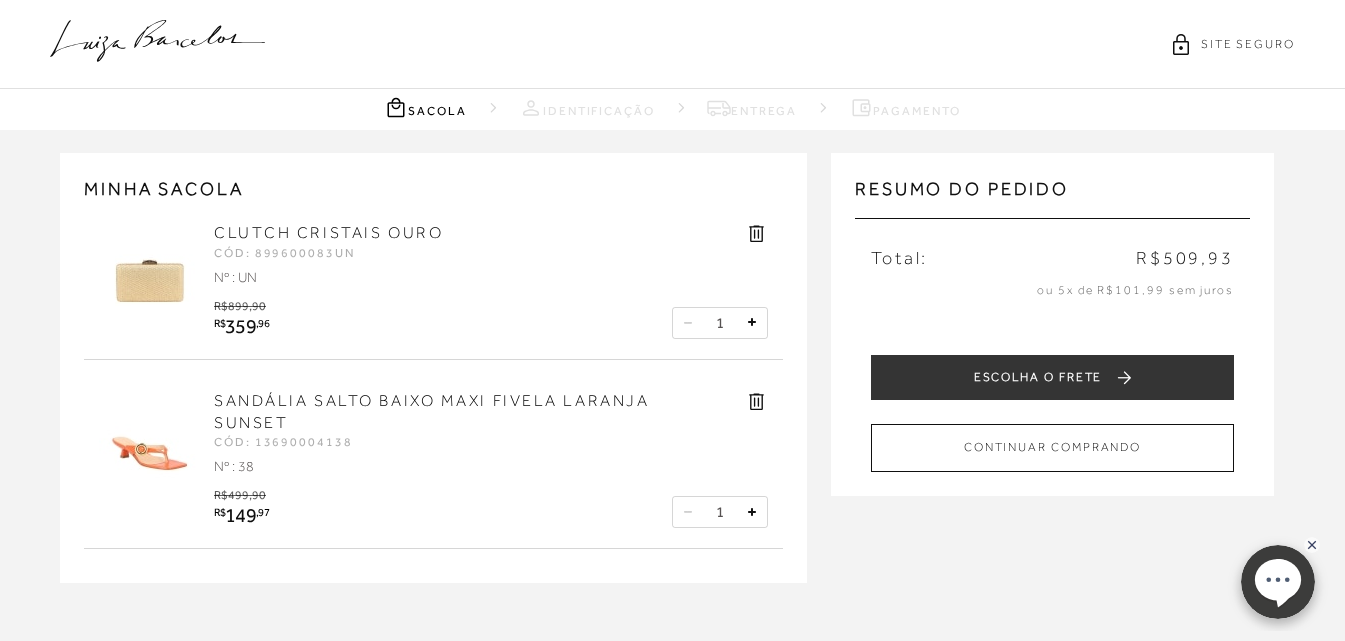 click 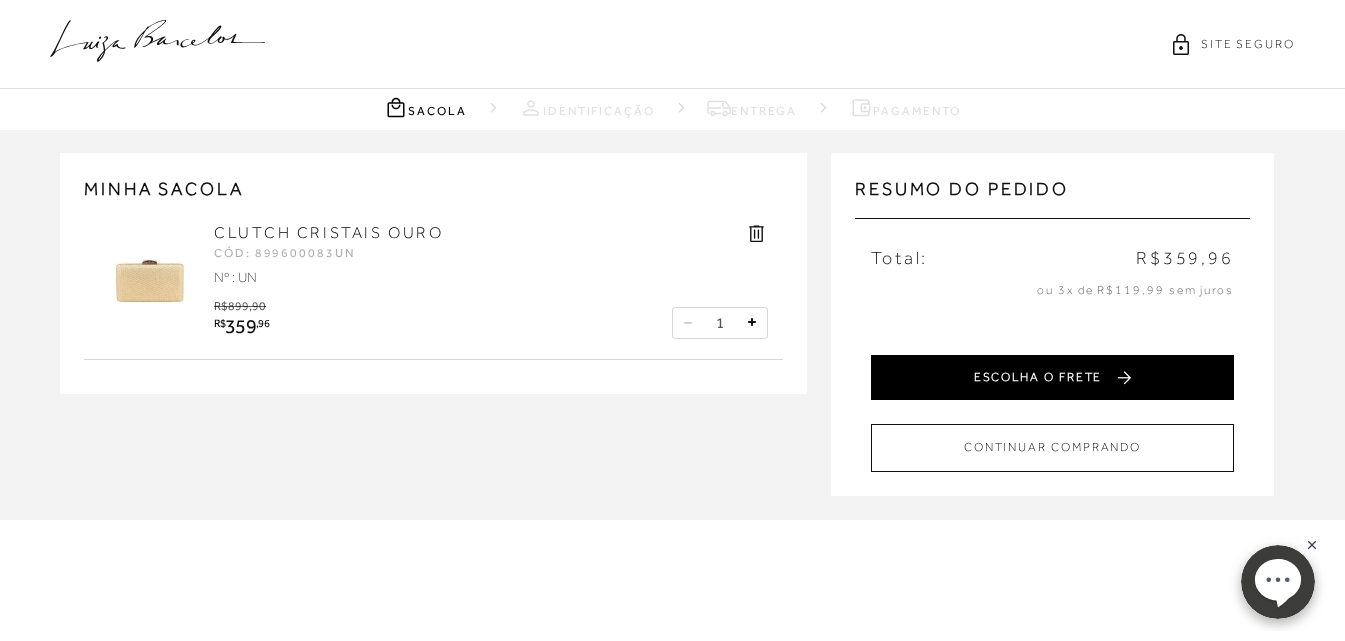 click on "ESCOLHA O FRETE" at bounding box center (1052, 377) 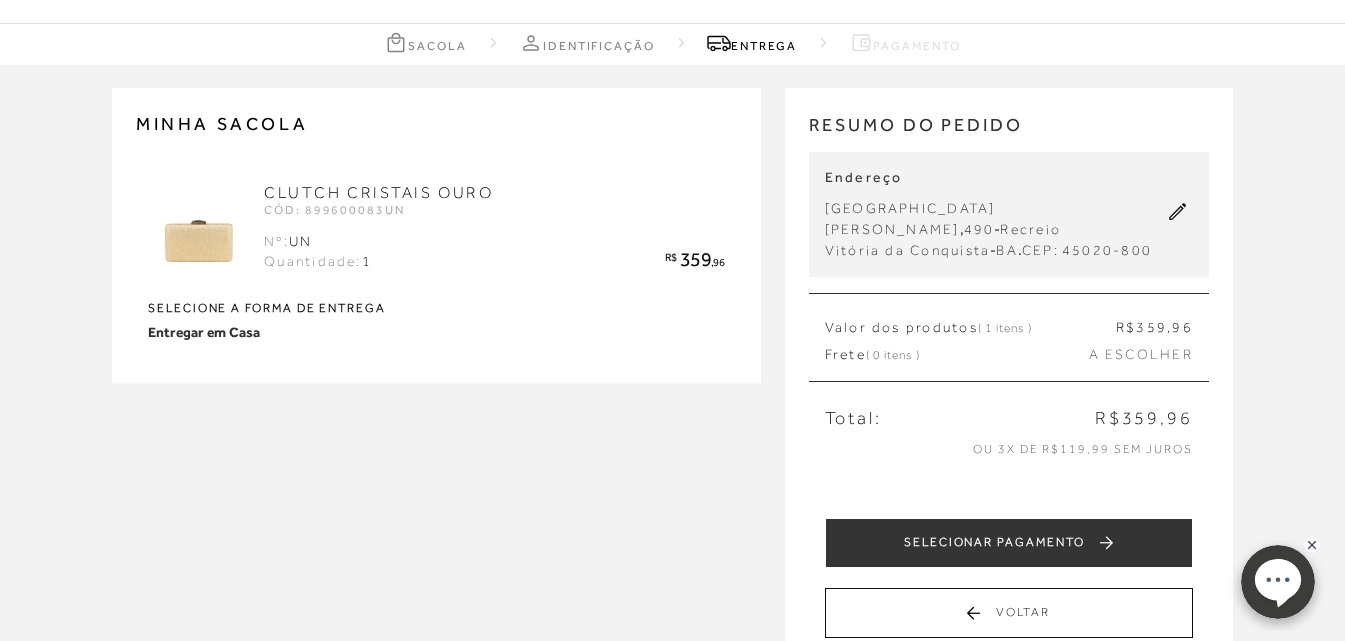 scroll, scrollTop: 100, scrollLeft: 0, axis: vertical 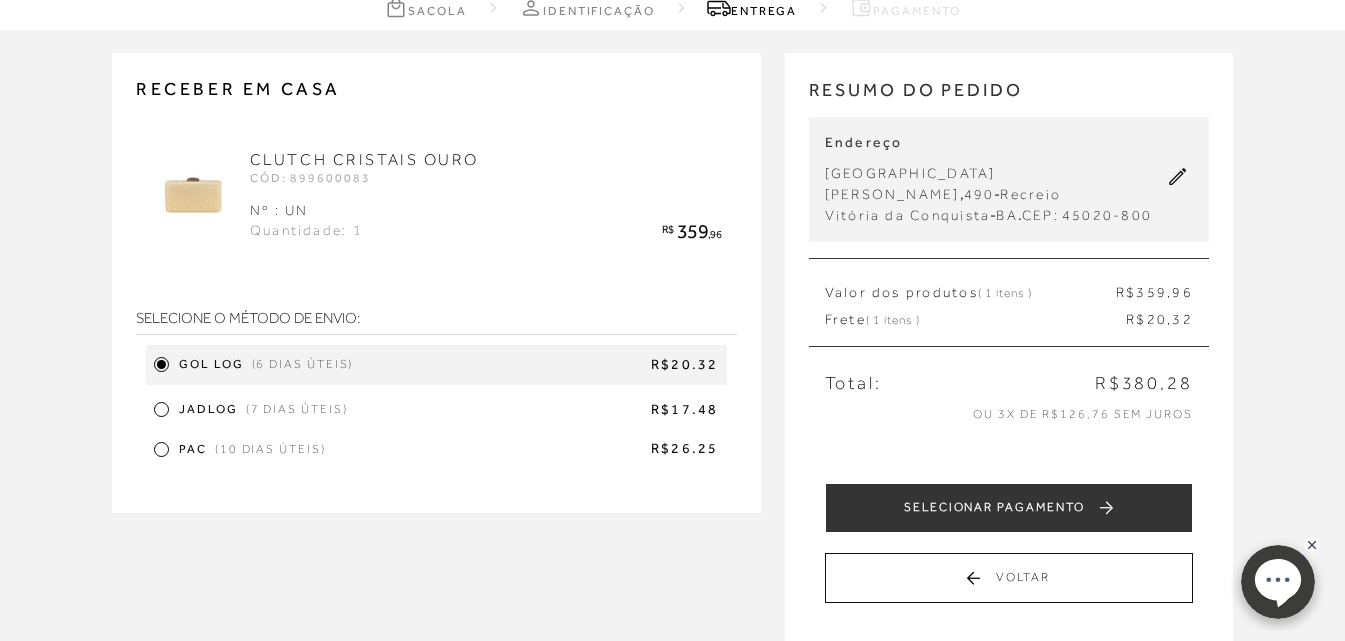 click on "JADLOG
(7 dias úteis)
R$17.48" at bounding box center (436, 410) 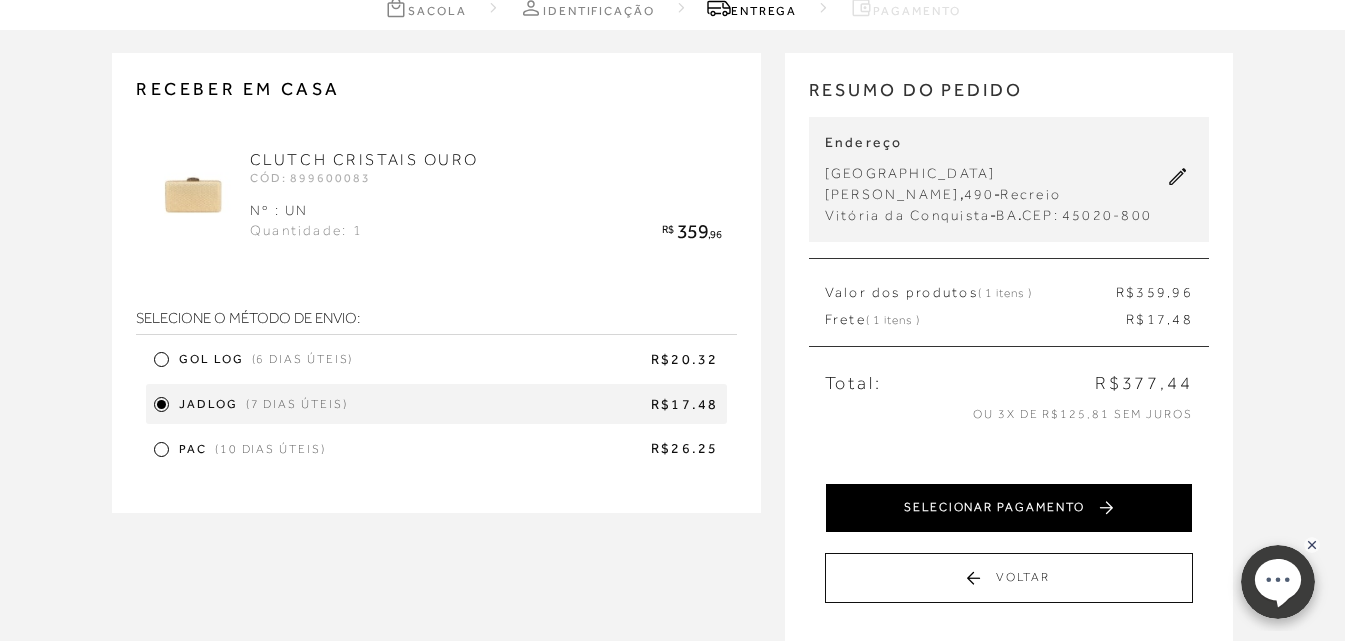 click on "SELECIONAR PAGAMENTO" at bounding box center [1009, 508] 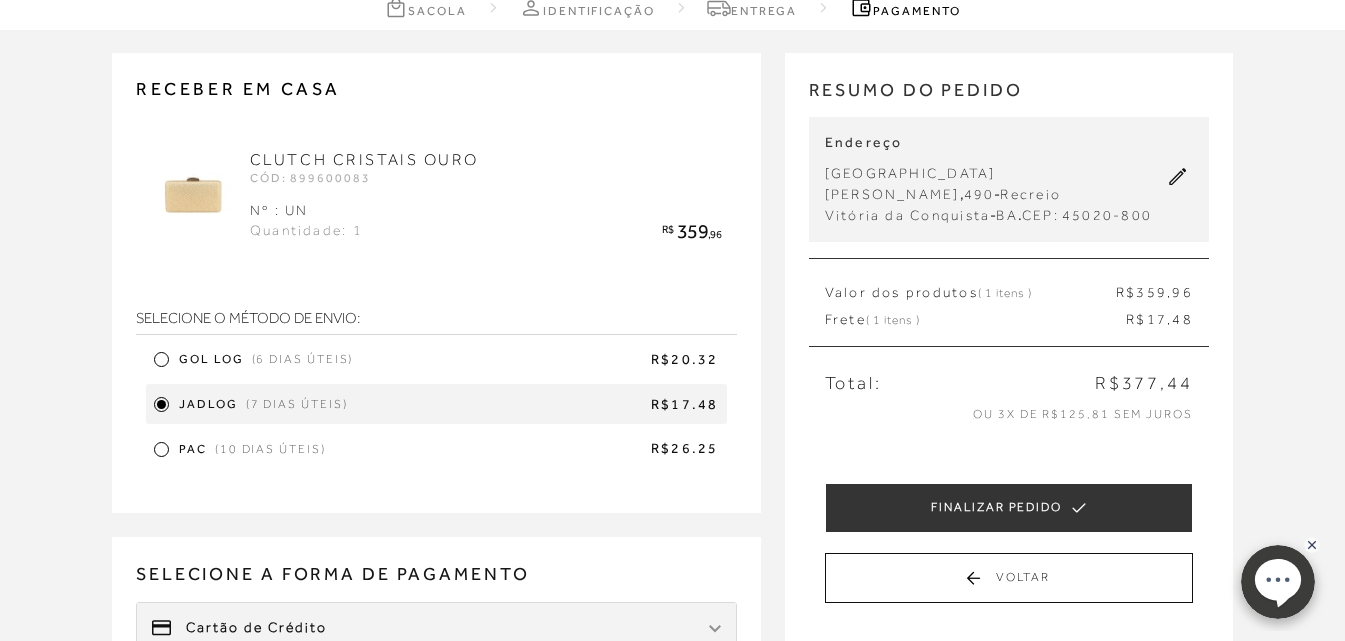 scroll, scrollTop: 0, scrollLeft: 0, axis: both 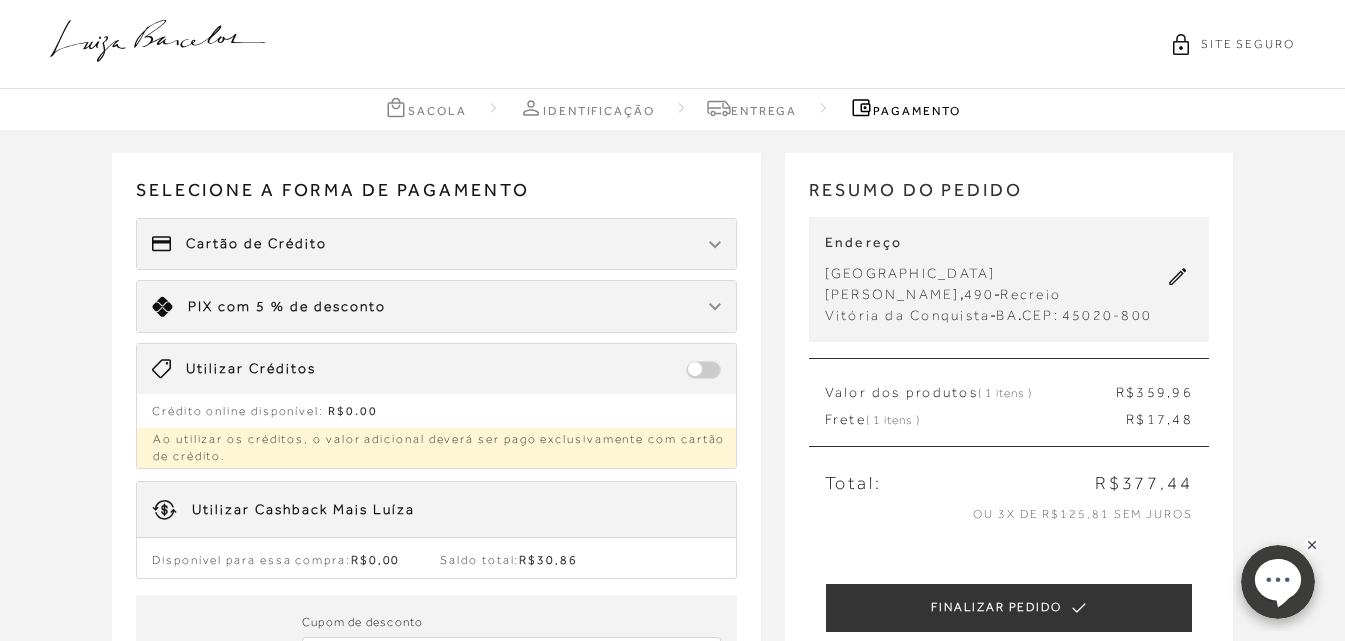 click on "Limite: R$ 5.000,00
PIX
com 5 % de desconto" at bounding box center [436, 306] 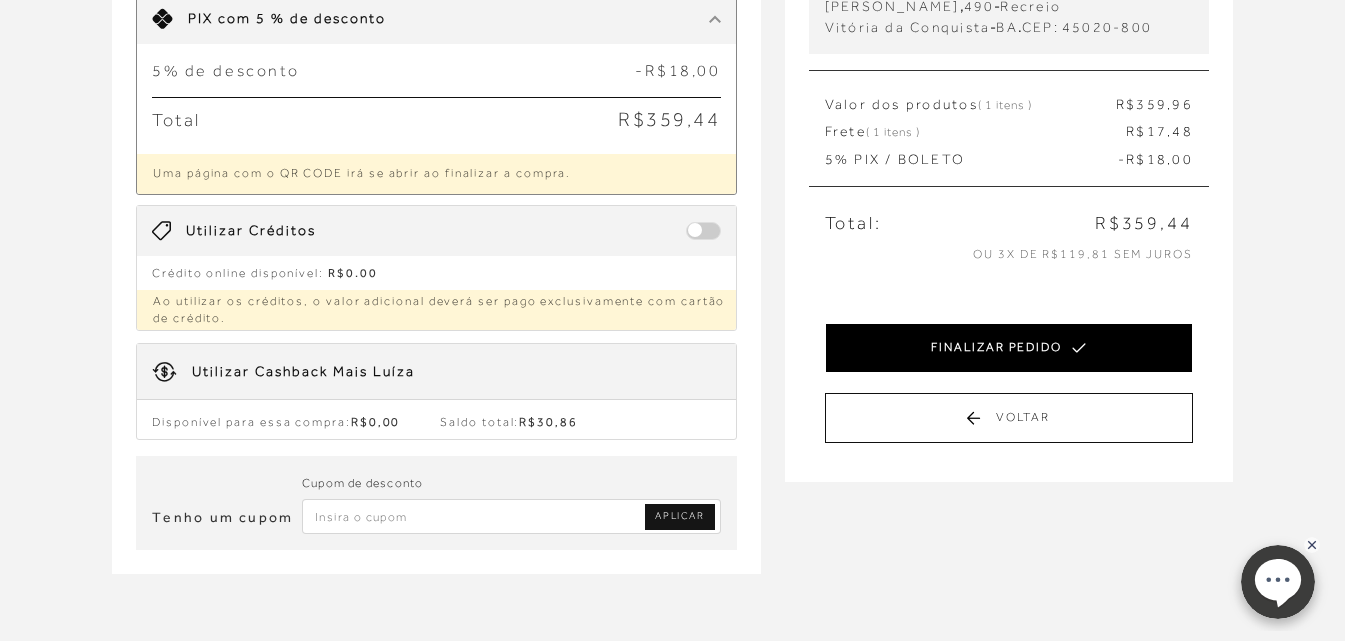 scroll, scrollTop: 300, scrollLeft: 0, axis: vertical 